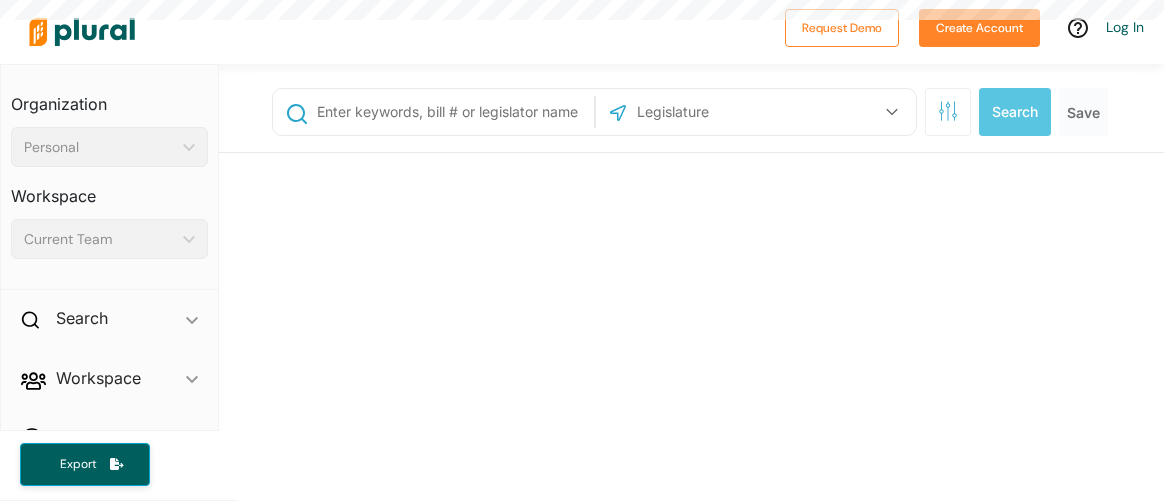 scroll, scrollTop: 0, scrollLeft: 0, axis: both 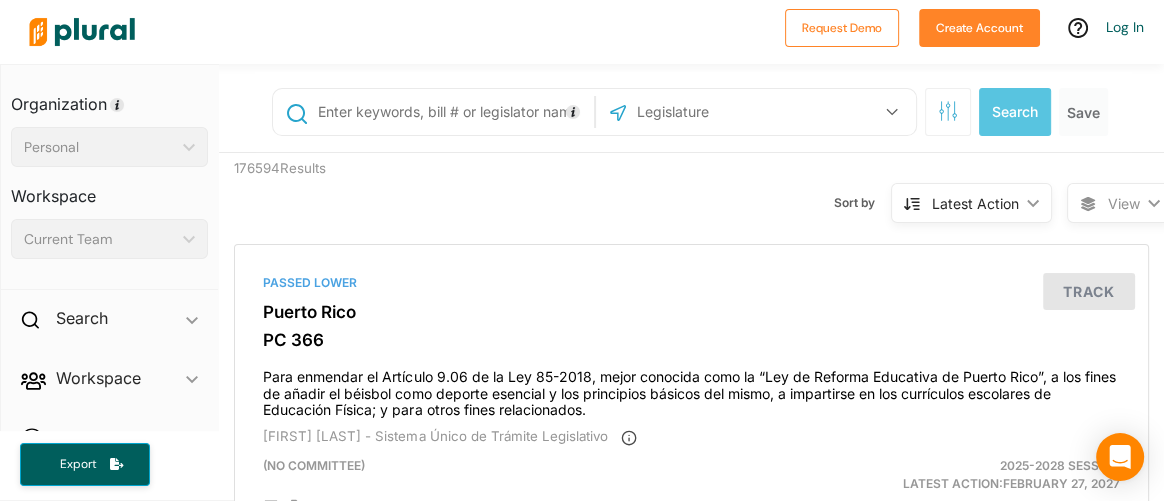 click at bounding box center (451, 112) 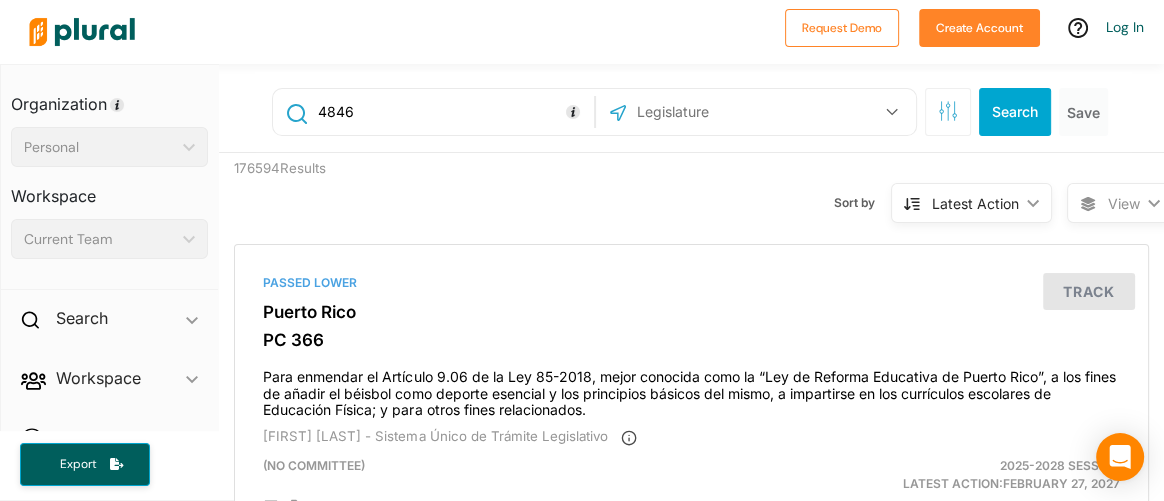 type on "4846" 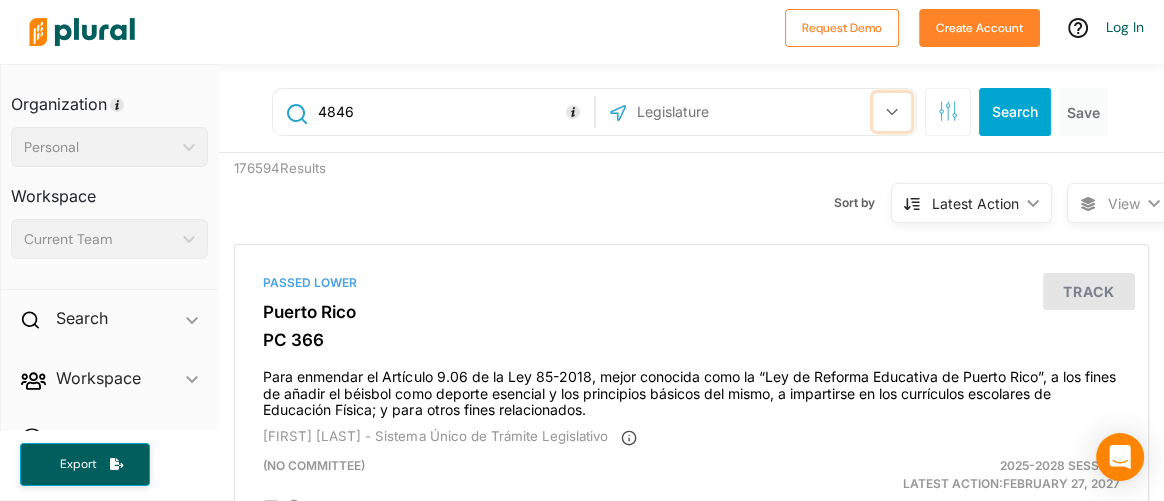 click at bounding box center [892, 112] 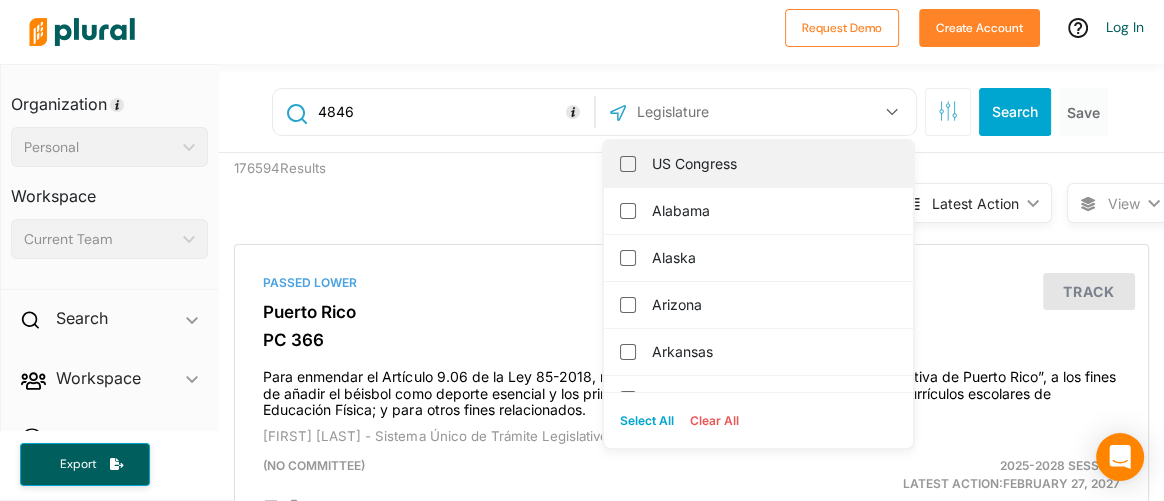 click on "US Congress" at bounding box center (772, 164) 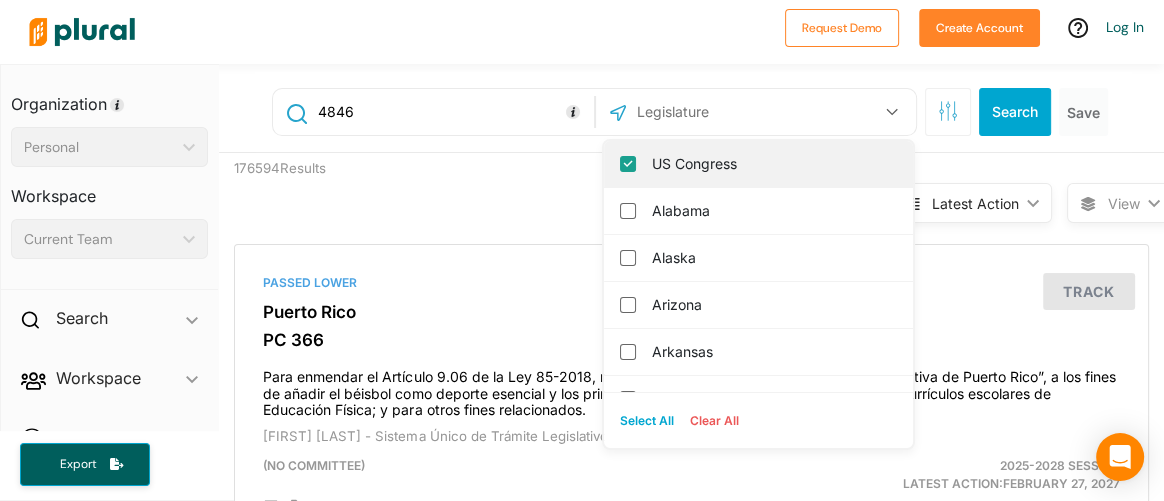 checkbox on "true" 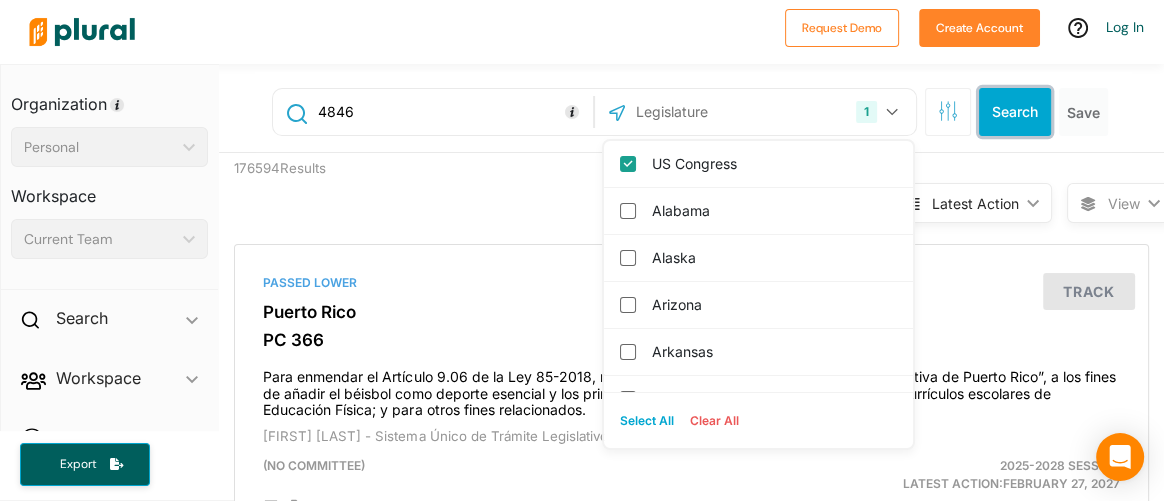 click on "Search" at bounding box center [1015, 112] 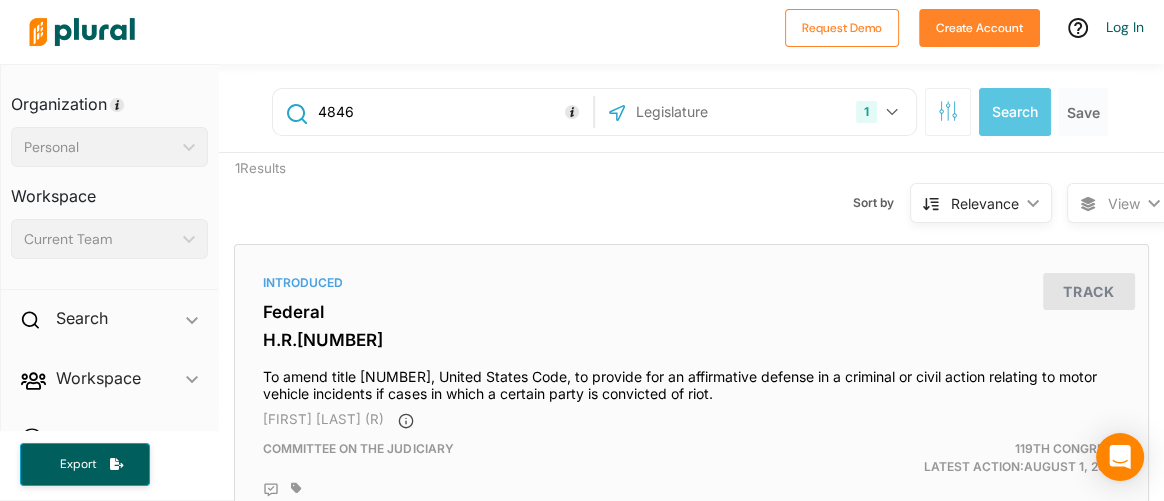 scroll, scrollTop: 111, scrollLeft: 0, axis: vertical 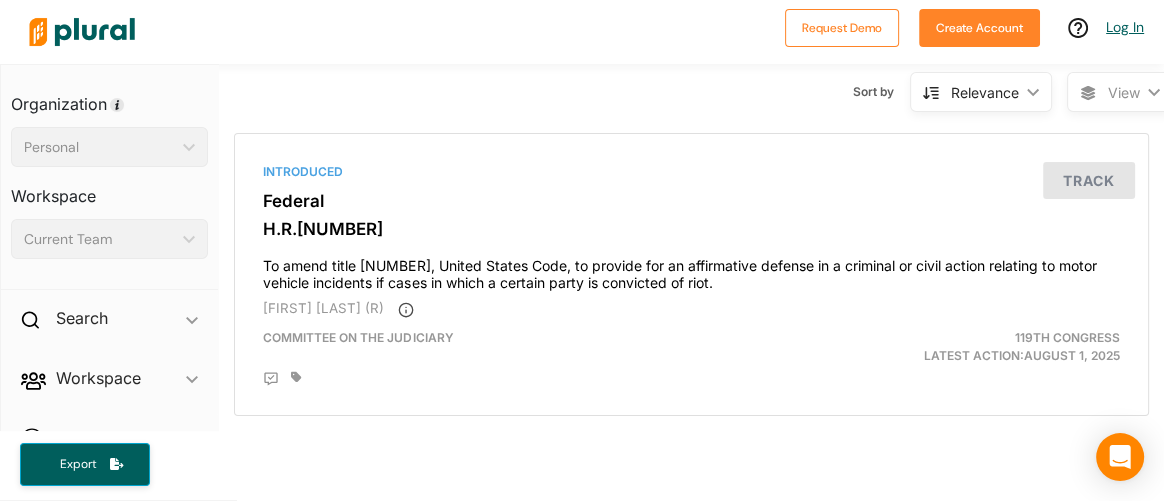 click on "Log In" at bounding box center [1125, 27] 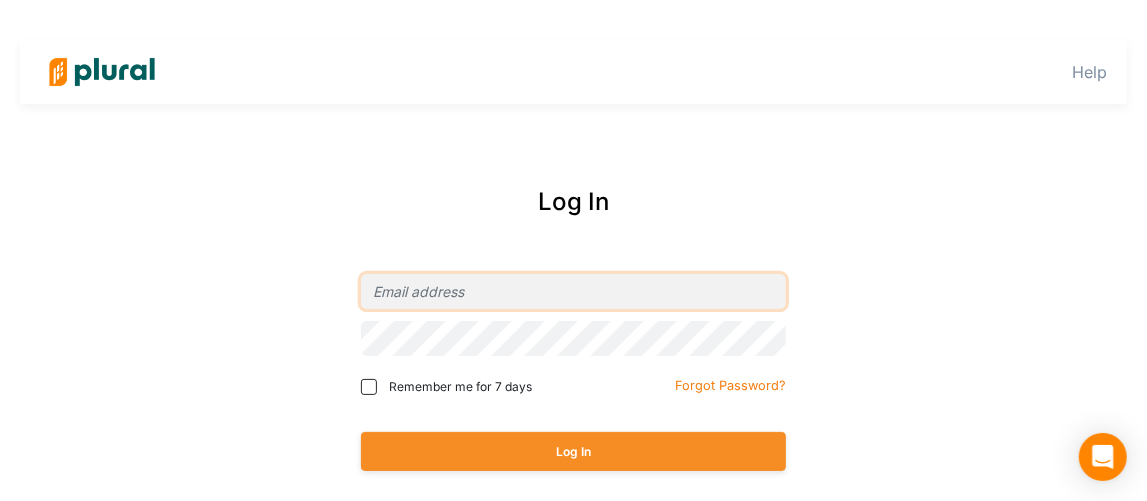 click at bounding box center (573, 291) 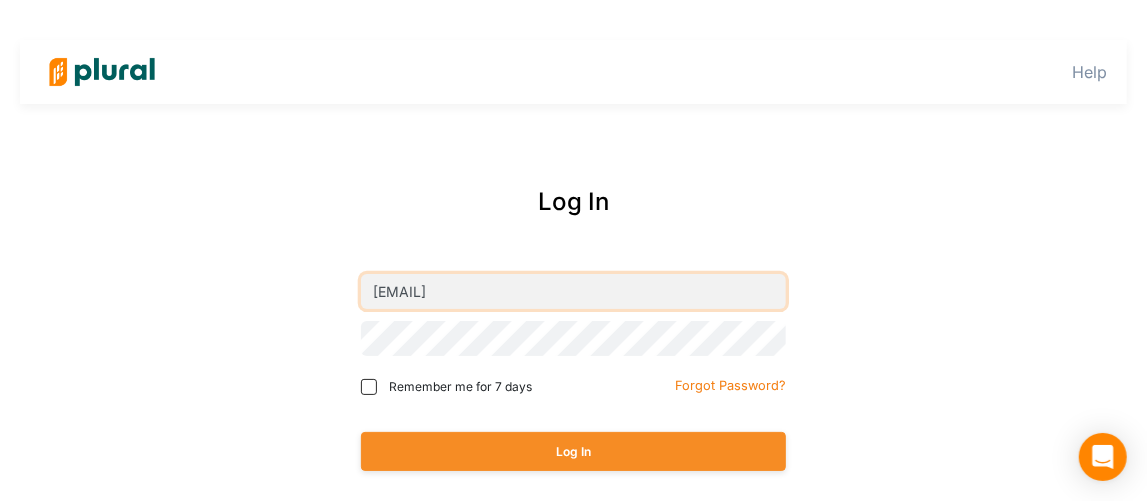 type on "[EMAIL]" 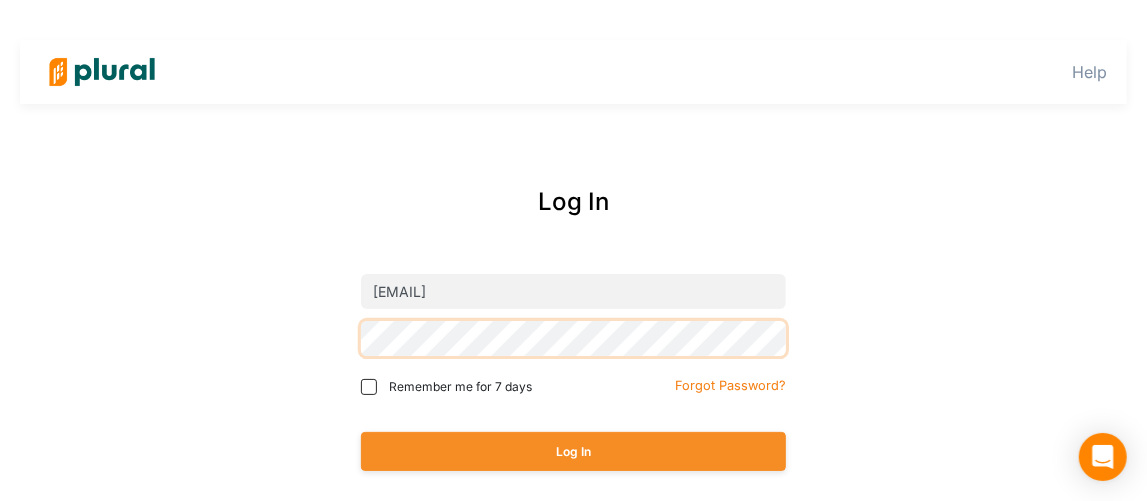 click on "Log In" at bounding box center [573, 451] 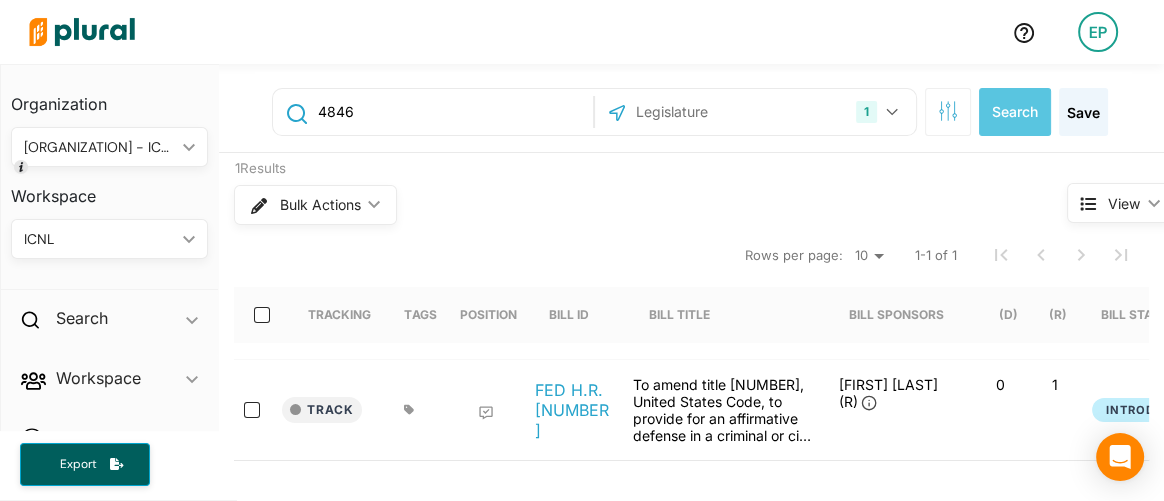 scroll, scrollTop: 111, scrollLeft: 0, axis: vertical 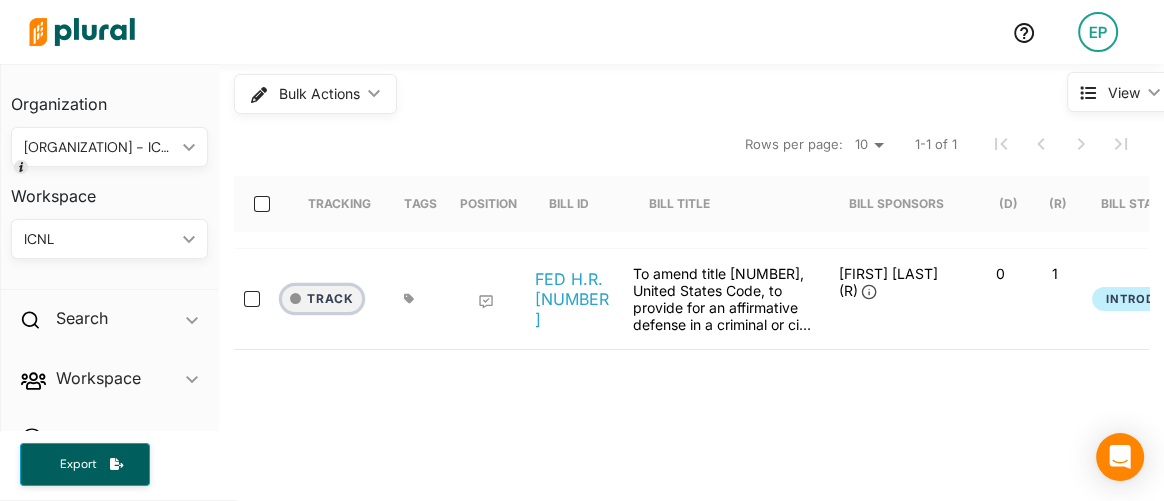 click on "Track" at bounding box center [322, 299] 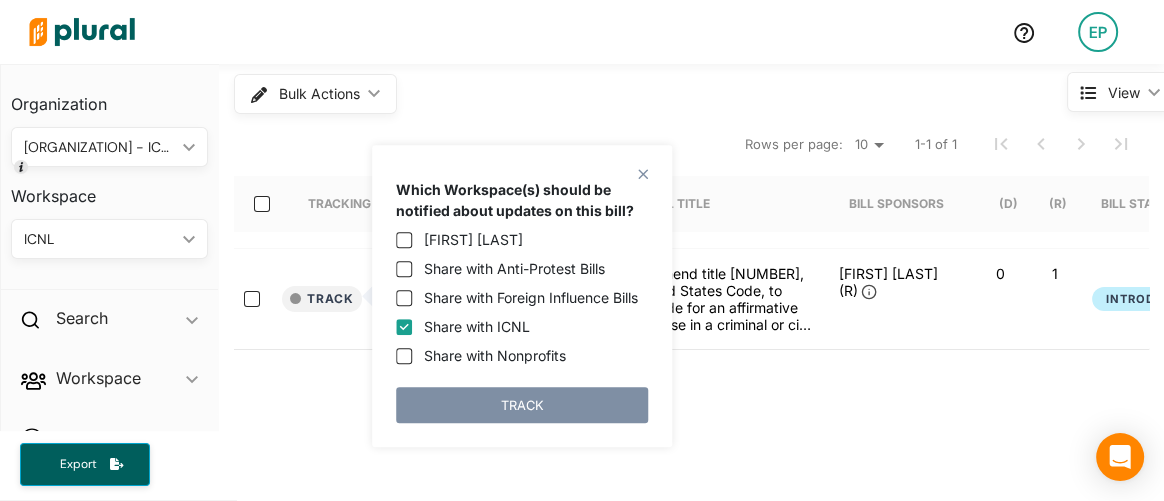 click on "Share with Anti-Protest Bills" at bounding box center [514, 268] 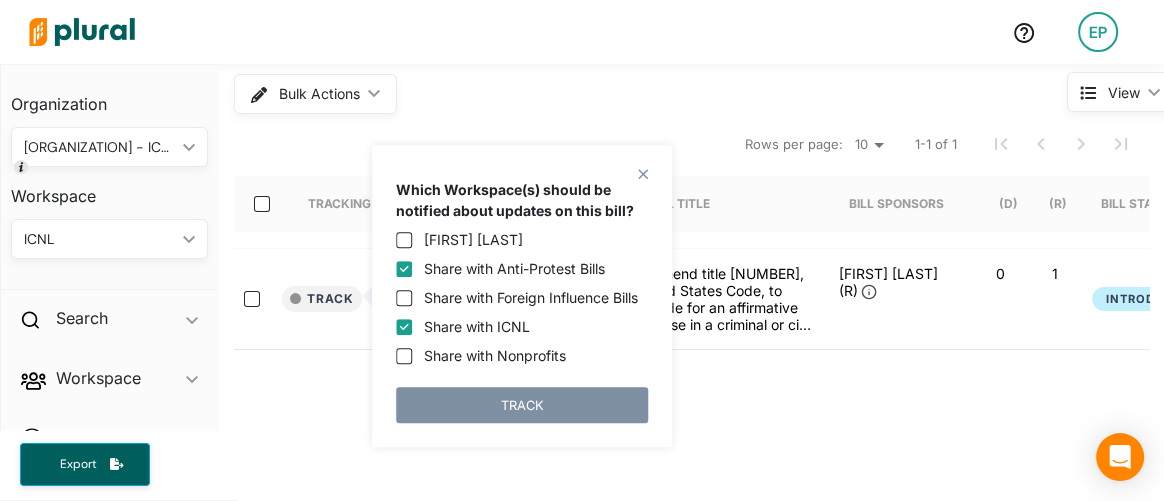 checkbox on "true" 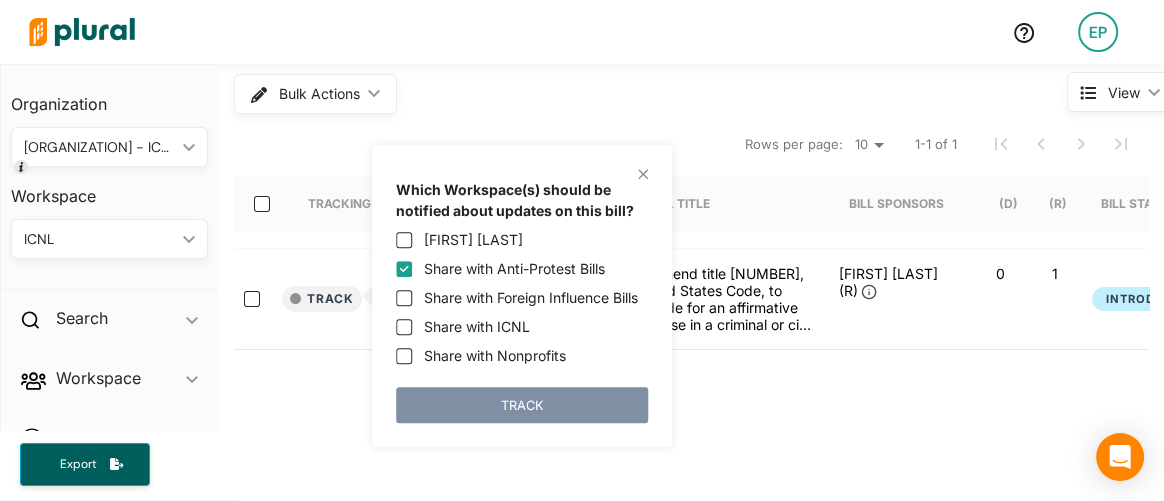 click on "ICNL" at bounding box center [99, 239] 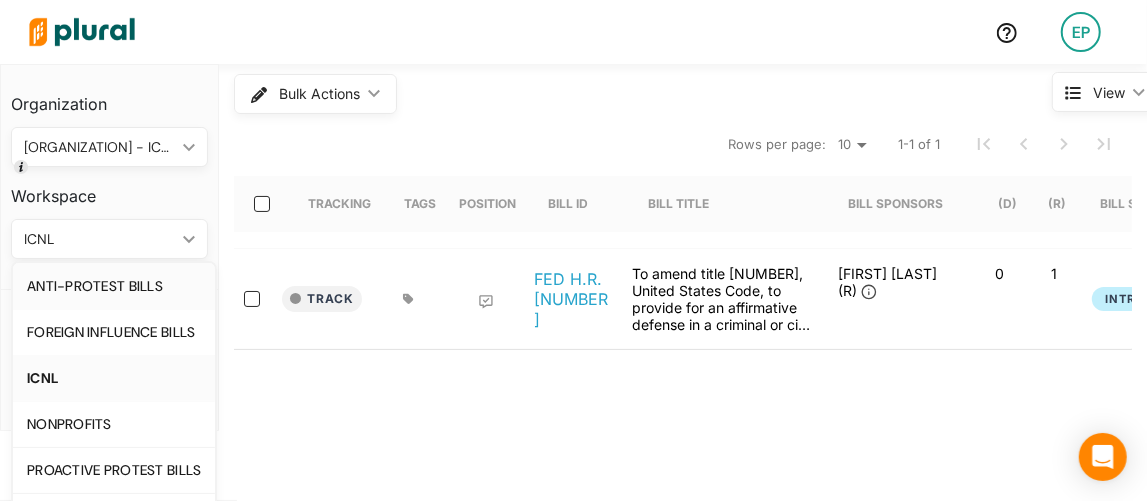 click on "ANTI-PROTEST BILLS" at bounding box center (114, 286) 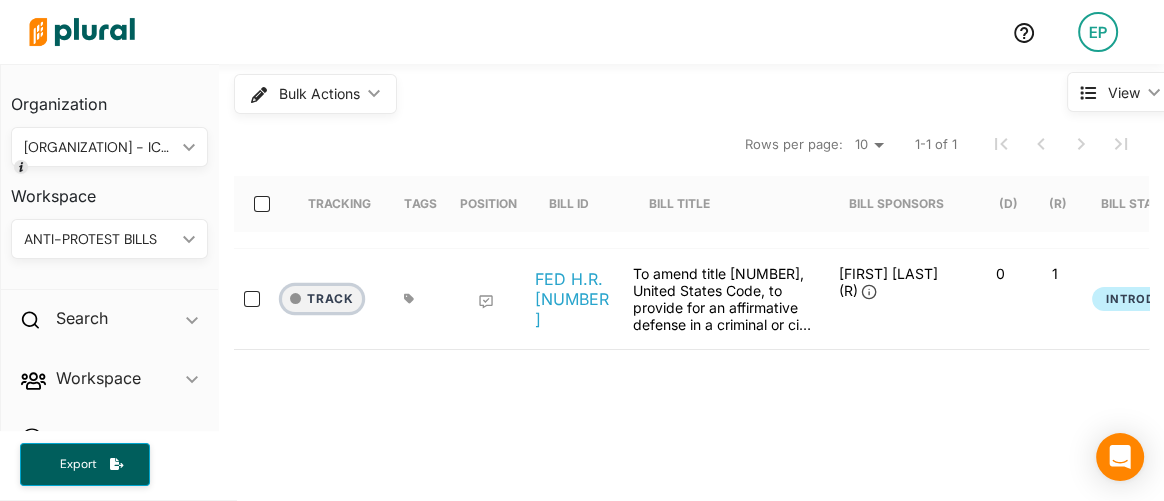click on "Track" at bounding box center (322, 299) 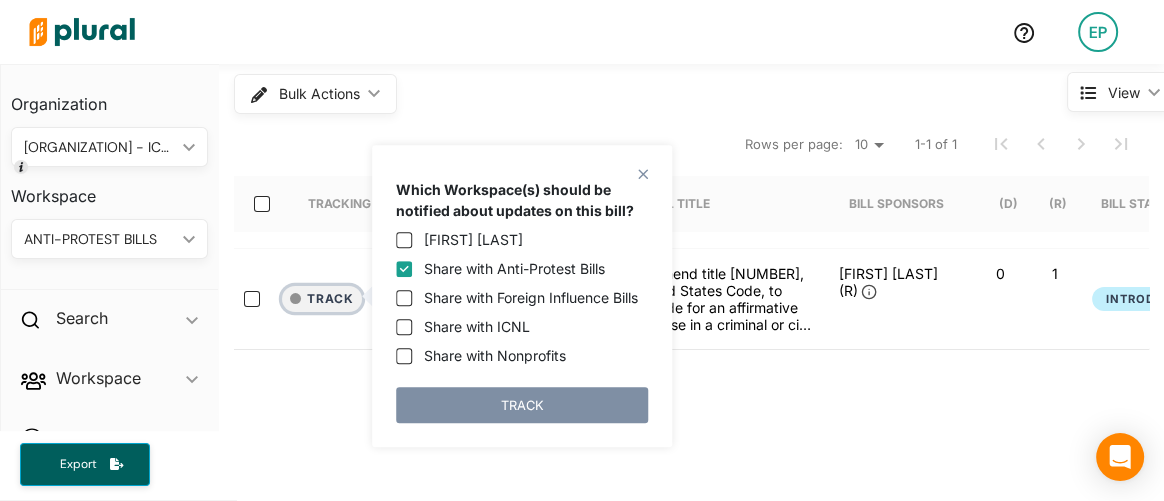 scroll, scrollTop: 94, scrollLeft: 0, axis: vertical 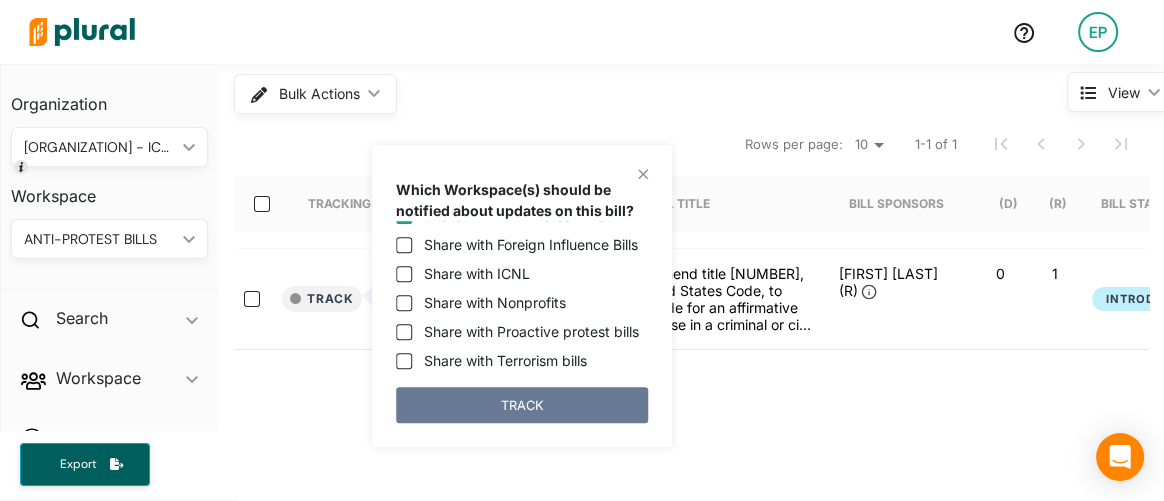 click on "TRACK" at bounding box center [522, 405] 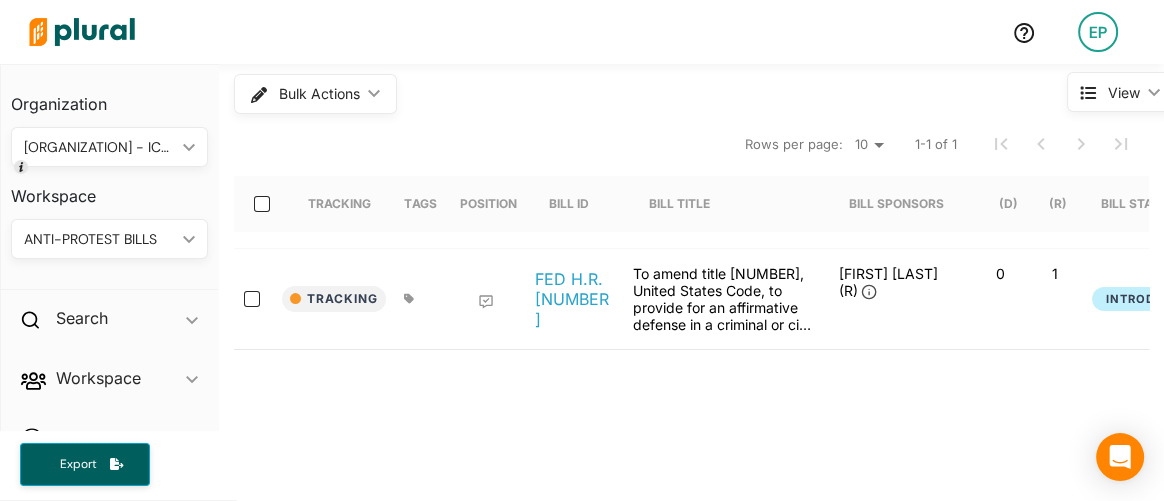 click 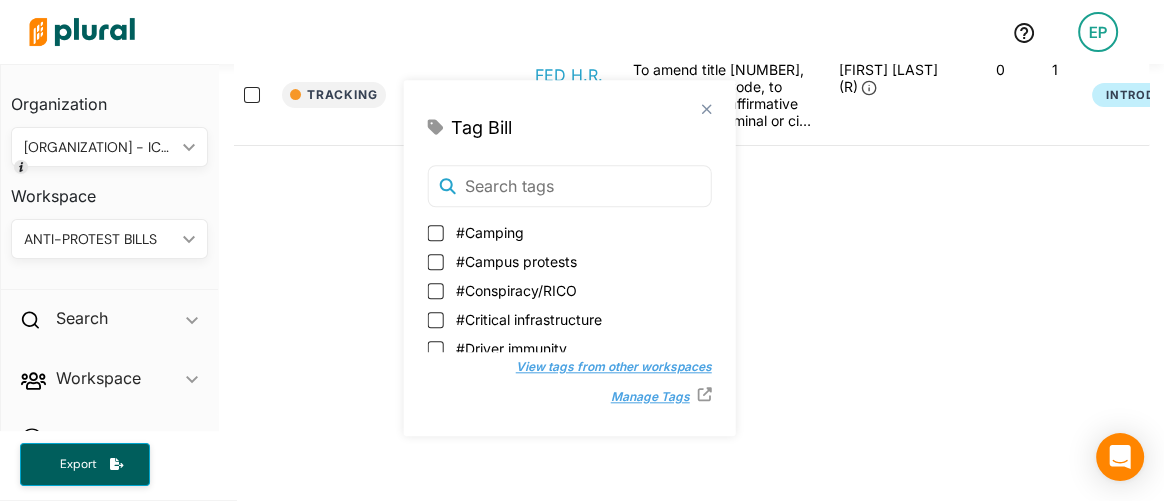 scroll, scrollTop: 333, scrollLeft: 0, axis: vertical 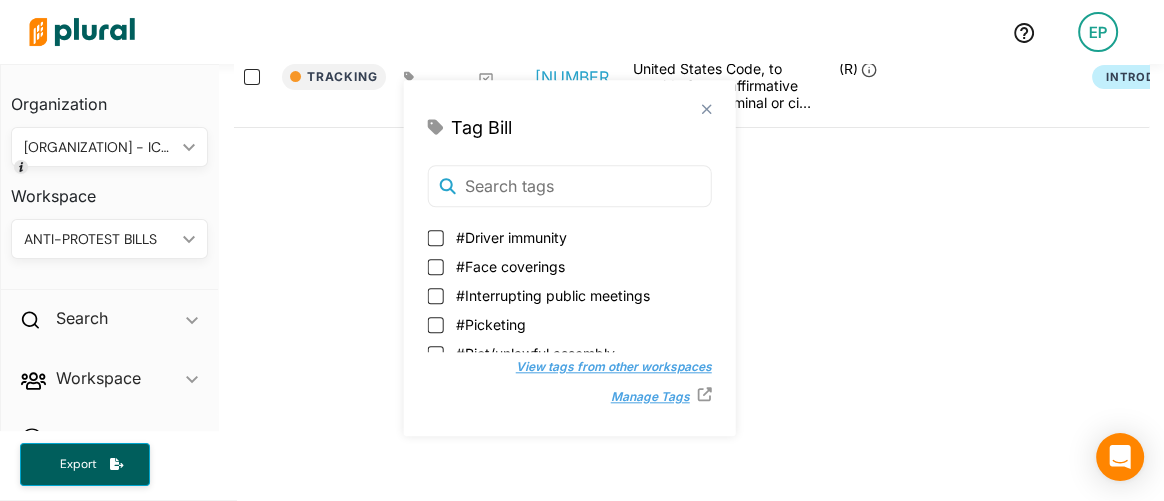 click on "#Driver immunity" at bounding box center [570, 237] 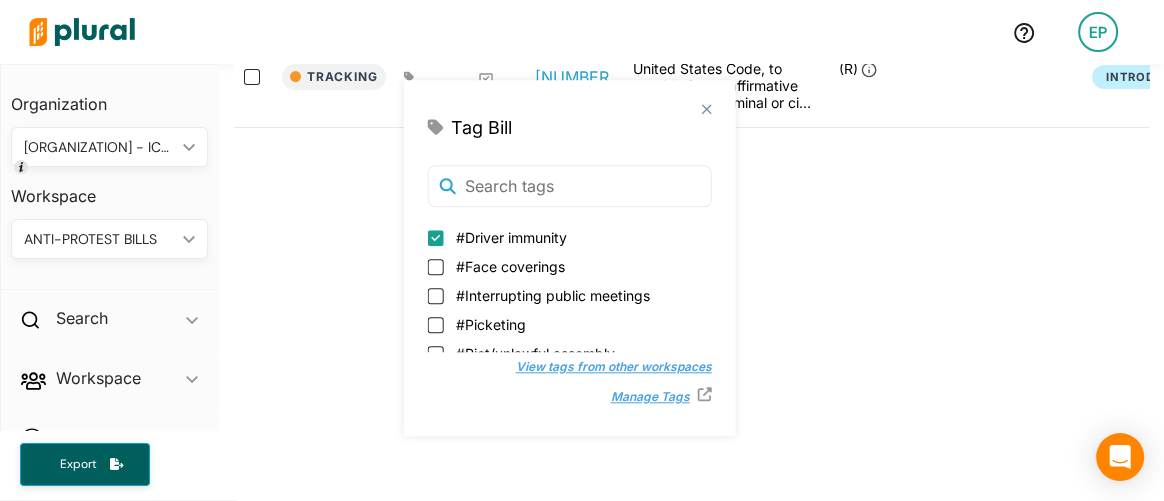 checkbox on "true" 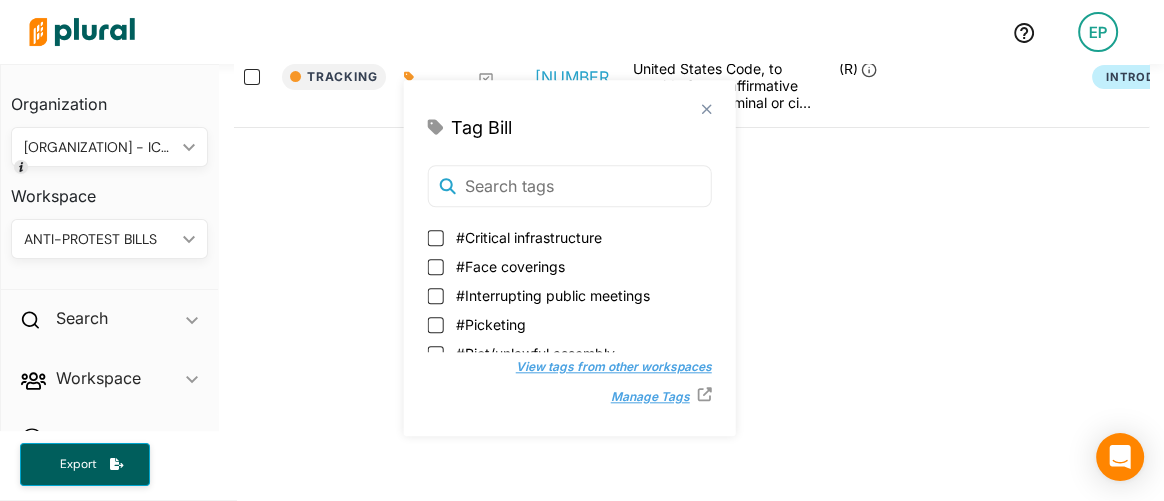 scroll, scrollTop: 188, scrollLeft: 0, axis: vertical 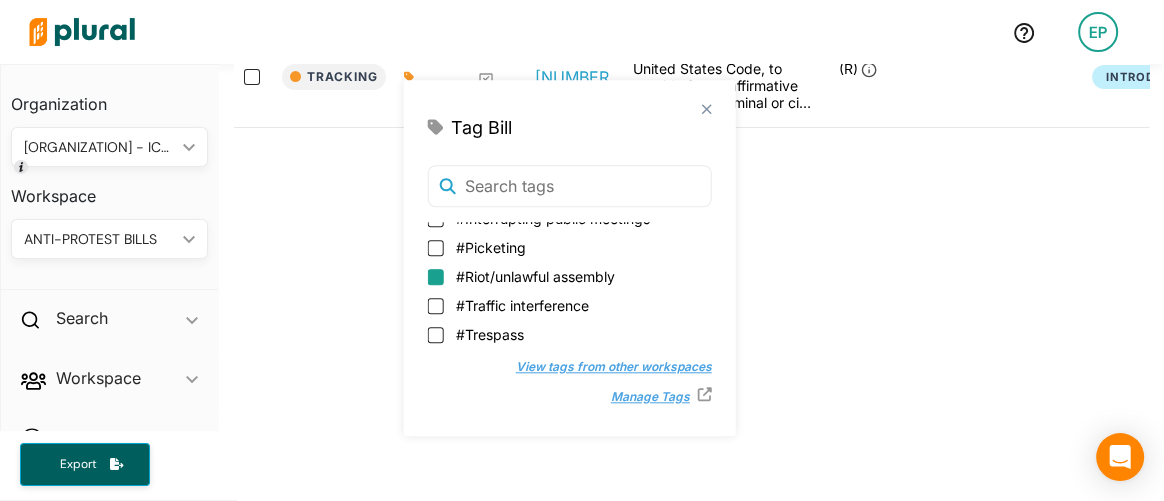 click on "#Riot/unlawful assembly" at bounding box center (436, 277) 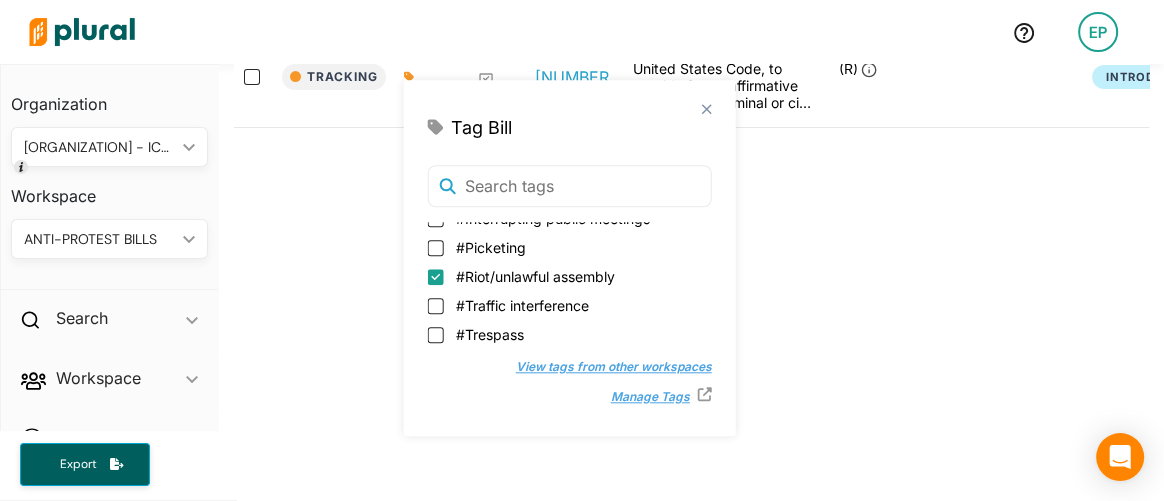 checkbox on "true" 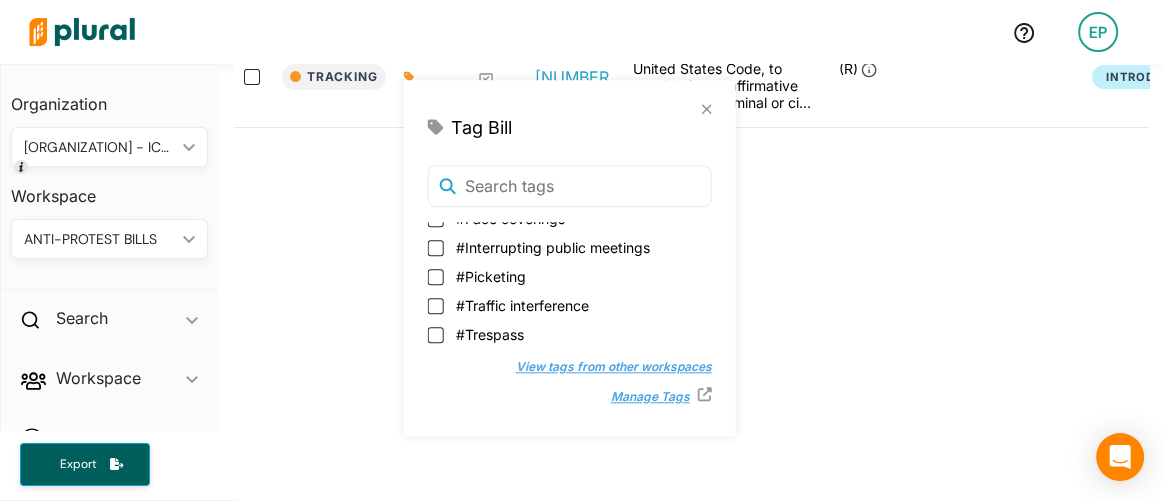 scroll, scrollTop: 0, scrollLeft: 0, axis: both 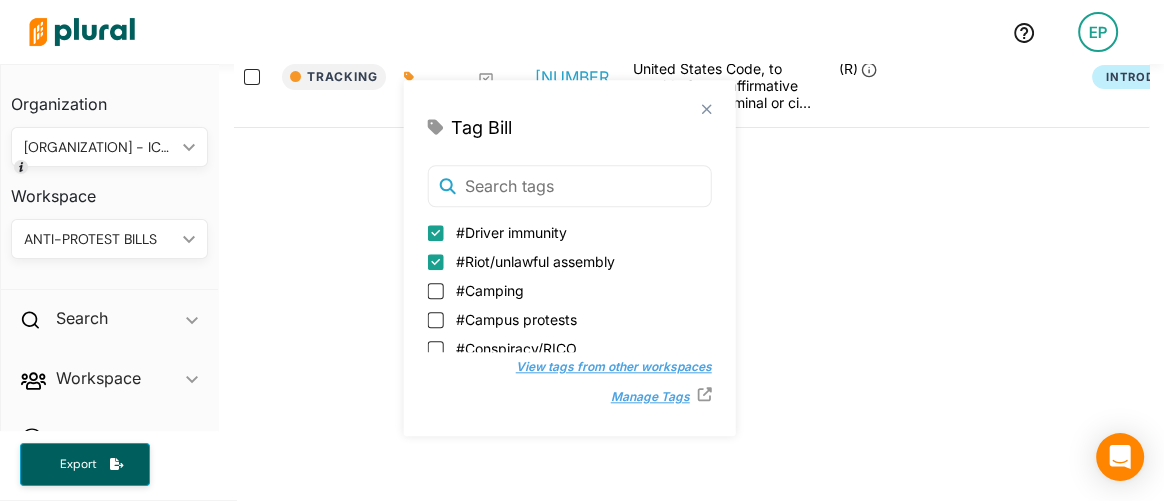 click on "[NUMBER] US Congress Alabama Alaska Arizona Arkansas California Colorado Connecticut Delaware District of Columbia Florida Georgia Hawaii Idaho Illinois Indiana Iowa Kansas Kentucky Louisiana Maine Maryland Massachusetts Michigan Minnesota Mississippi Missouri Montana Nebraska Nevada New Hampshire New Jersey New Mexico New York North Carolina North Dakota Ohio Oklahoma Oregon Pennsylvania Puerto Rico Rhode Island South Carolina South Dakota Tennessee Texas Utah Vermont Virginia Washington West Virginia Wisconsin Wyoming Select All Clear All   Search Save [NUMBER]  Results Bulk Actions ic_keyboard_arrow_down View ic_keyboard_arrow_down Tracking Tags Position Bill ID Bill Title Bill Sponsors (D) (R) Bill Status Session Latest Action Action Date Upcoming Hearing Tracking FED H.R. [NUMBER] To amend title [NUMBER], United States Code, to provide for an affirmative defense in a criminal or civil action relating to motor vehicle incidents if cases in which a certain party is convicted of riot. [FIRST] [LAST] (R) [NUMBER] Introduced [DATE]" at bounding box center [691, 331] 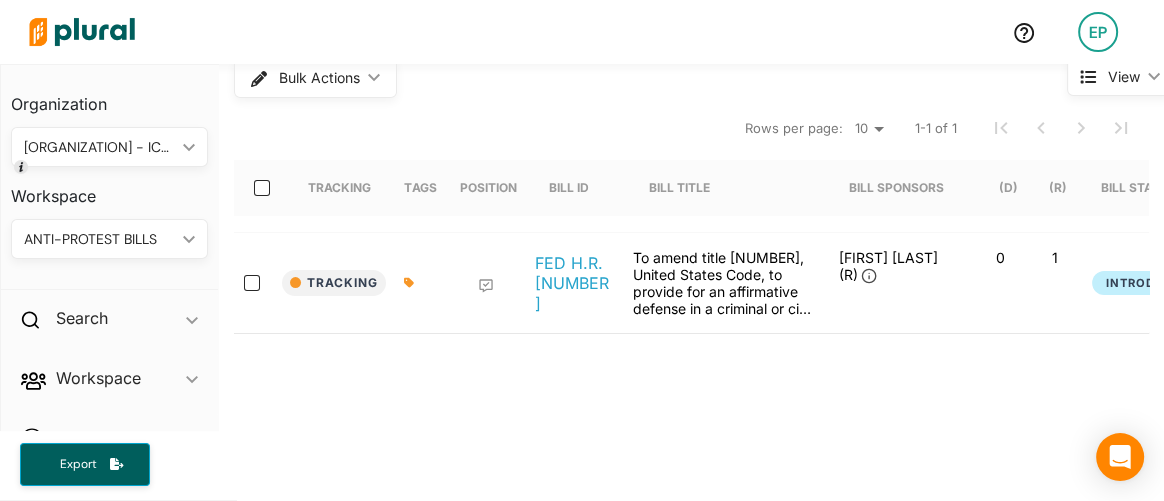scroll, scrollTop: 0, scrollLeft: 0, axis: both 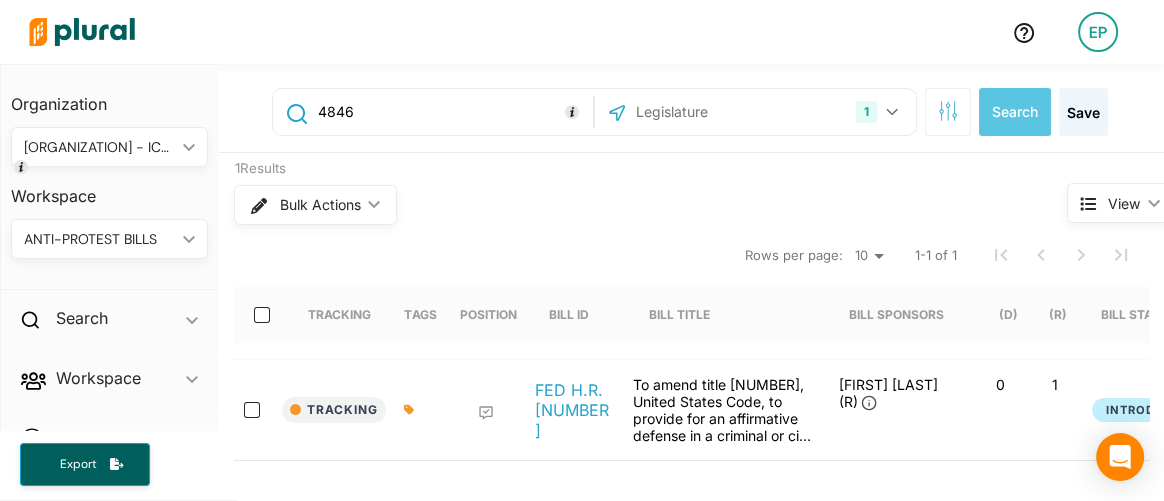 drag, startPoint x: 376, startPoint y: 104, endPoint x: 201, endPoint y: 90, distance: 175.55911 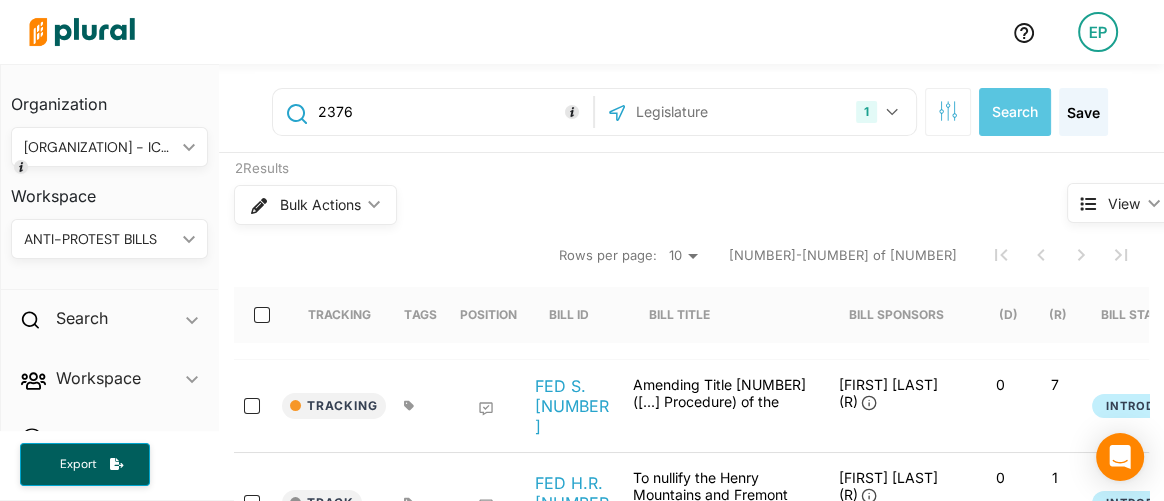 drag, startPoint x: 360, startPoint y: 116, endPoint x: 281, endPoint y: 83, distance: 85.61542 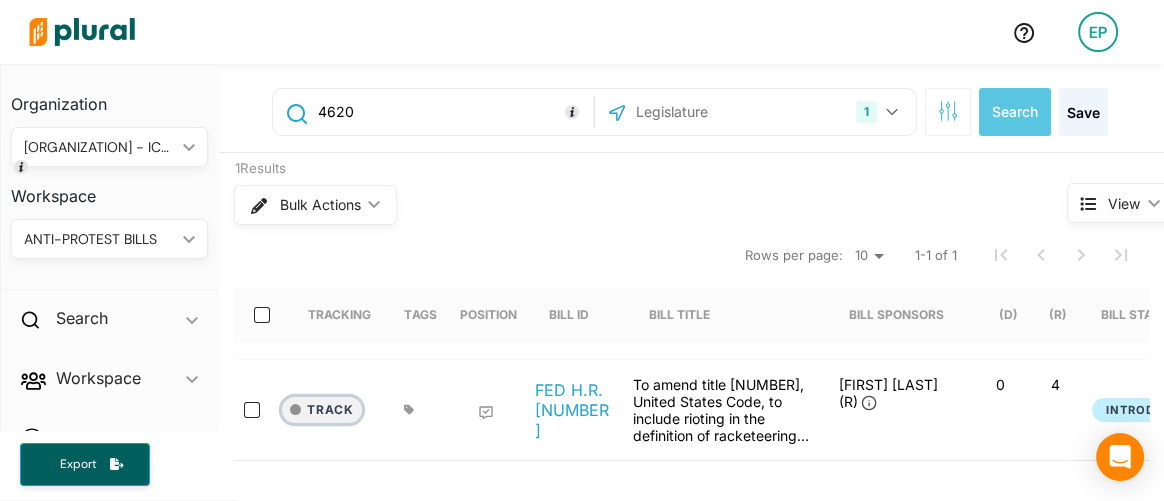 click on "Track" at bounding box center [322, 410] 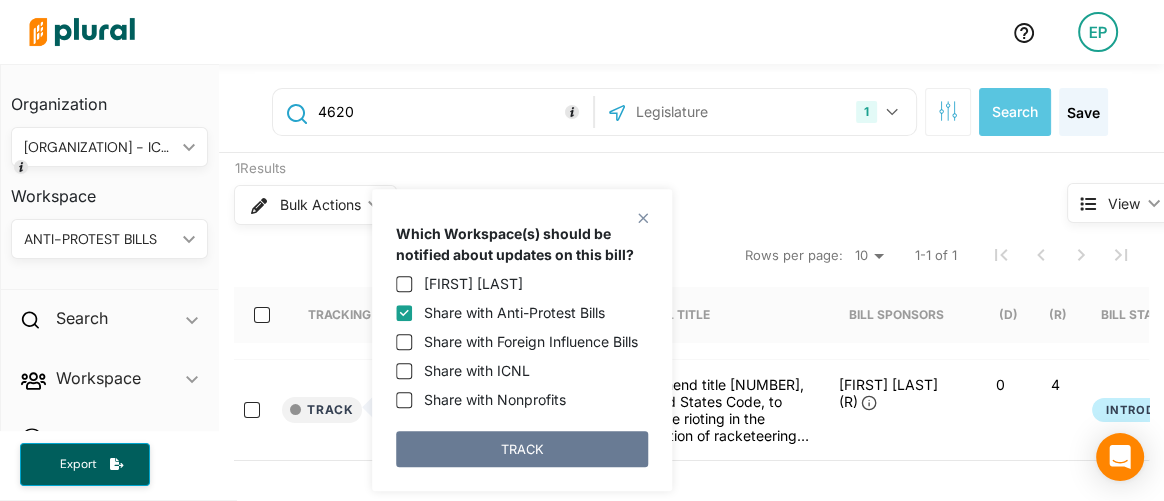 click on "TRACK" at bounding box center [522, 449] 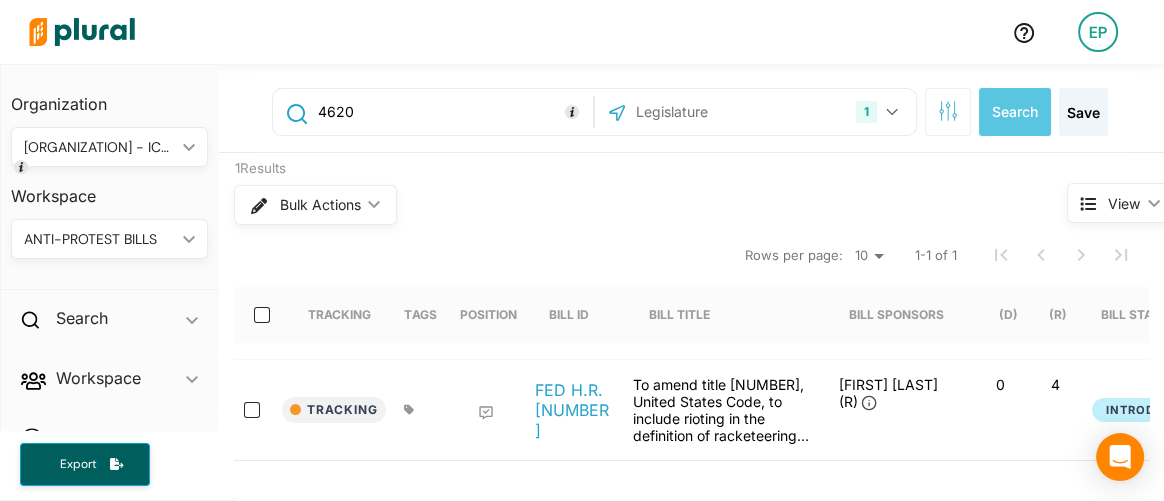 drag, startPoint x: 358, startPoint y: 112, endPoint x: 308, endPoint y: 123, distance: 51.1957 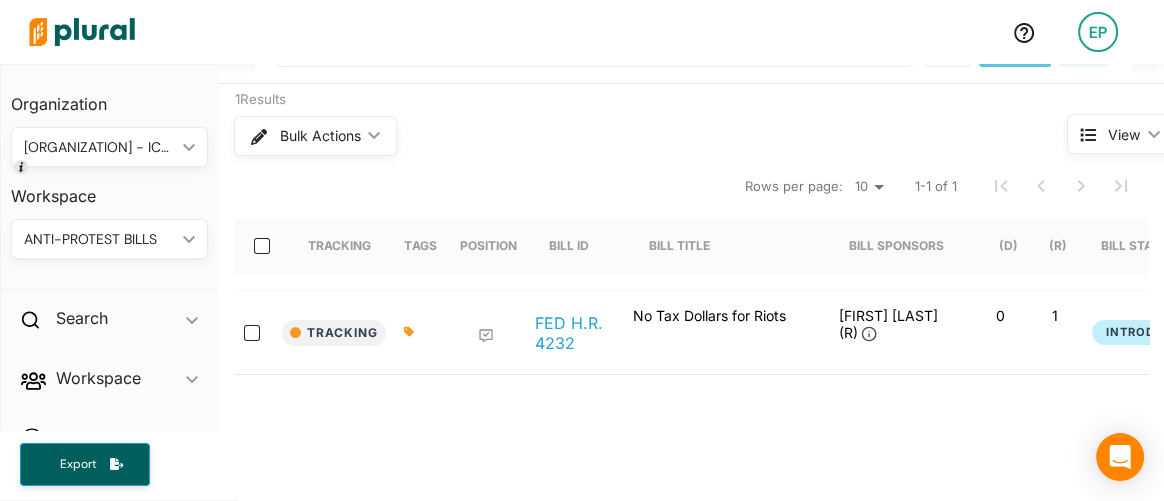 scroll, scrollTop: 111, scrollLeft: 0, axis: vertical 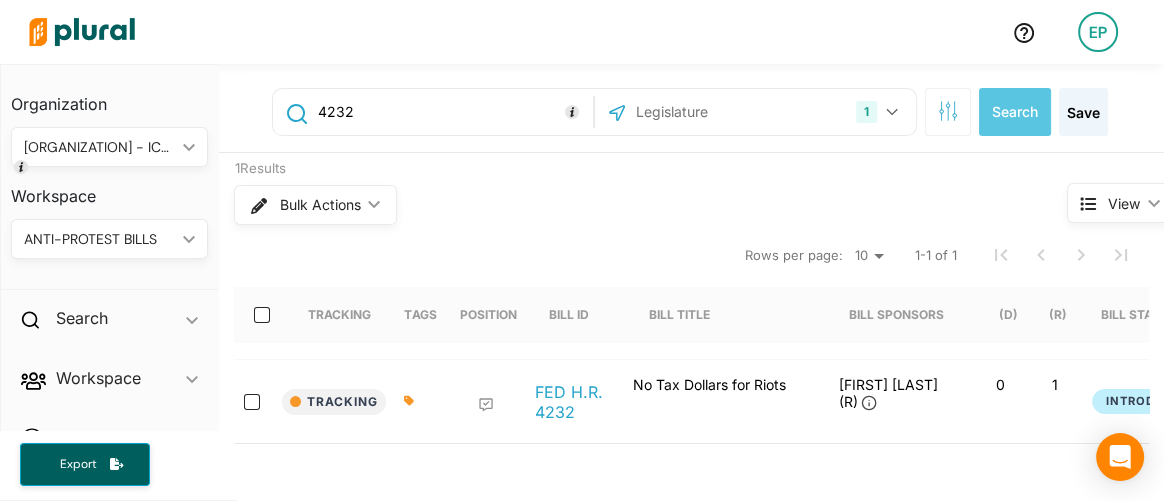 drag, startPoint x: 406, startPoint y: 116, endPoint x: 122, endPoint y: 121, distance: 284.044 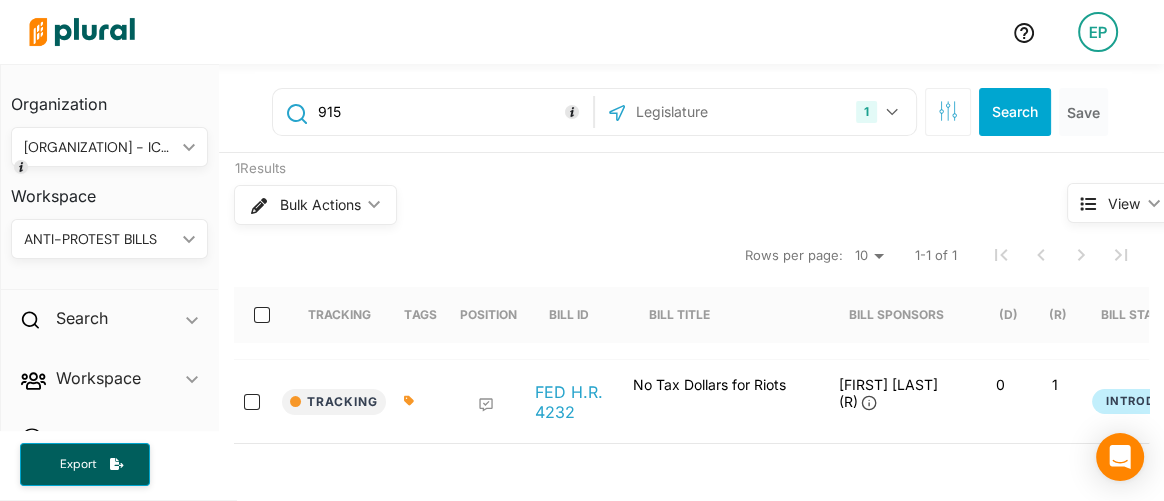 type on "915" 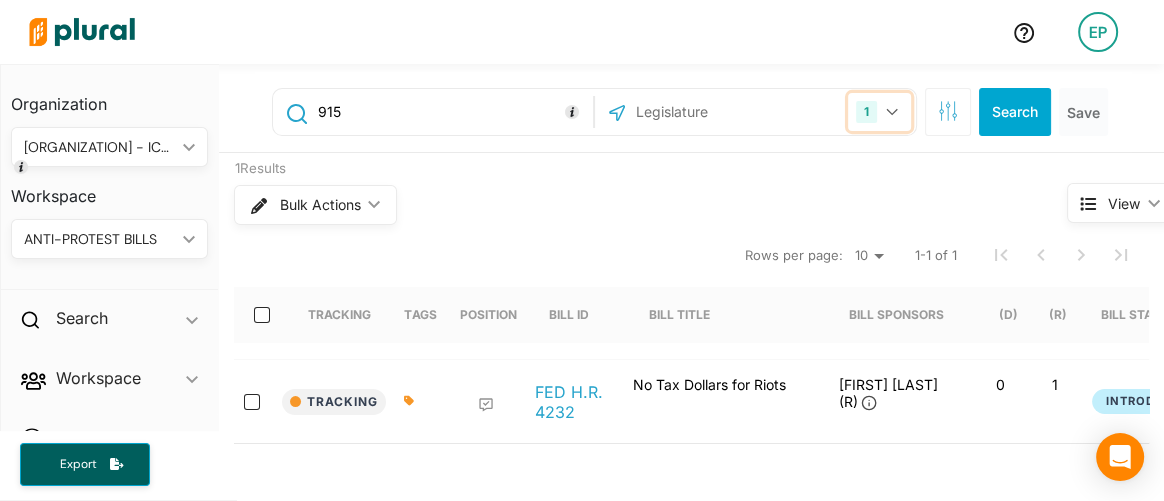 click on "1" at bounding box center (879, 112) 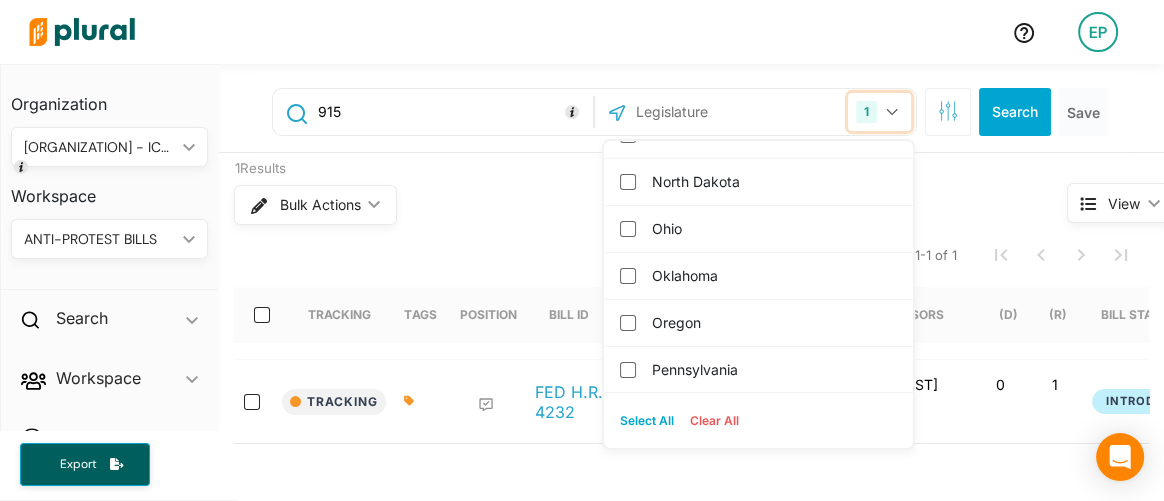 scroll, scrollTop: 1666, scrollLeft: 0, axis: vertical 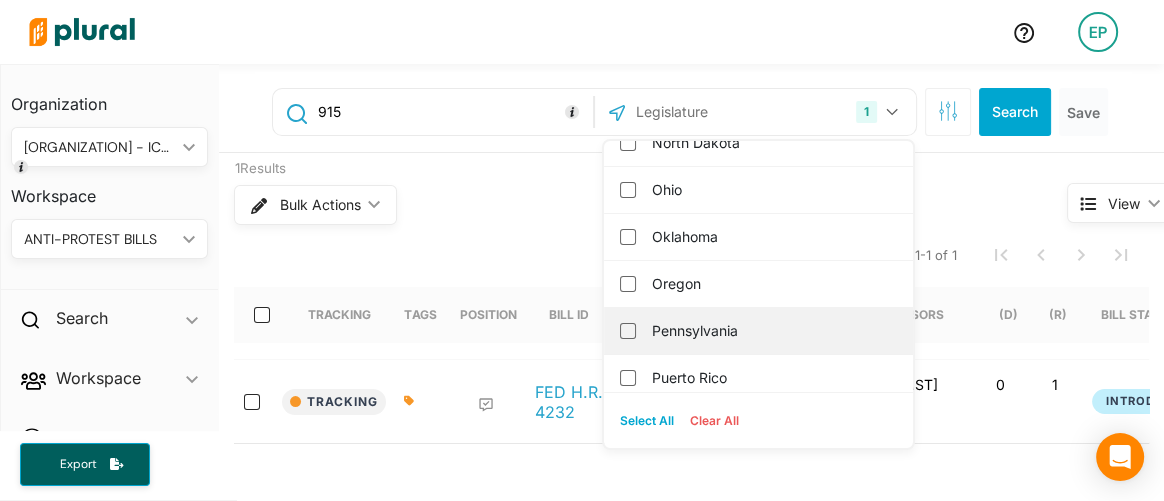 click on "Pennsylvania" at bounding box center [772, 331] 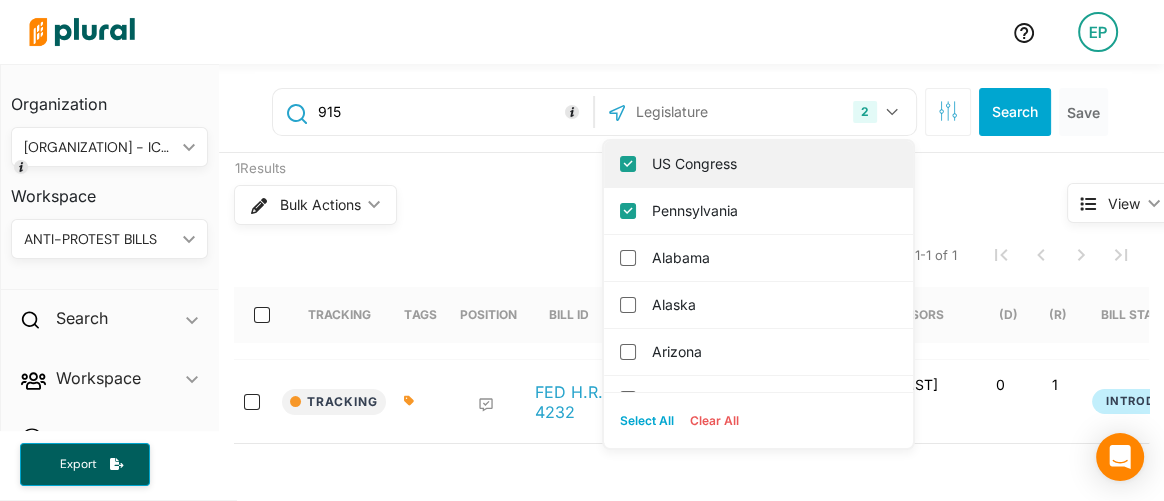click on "US Congress" at bounding box center [628, 164] 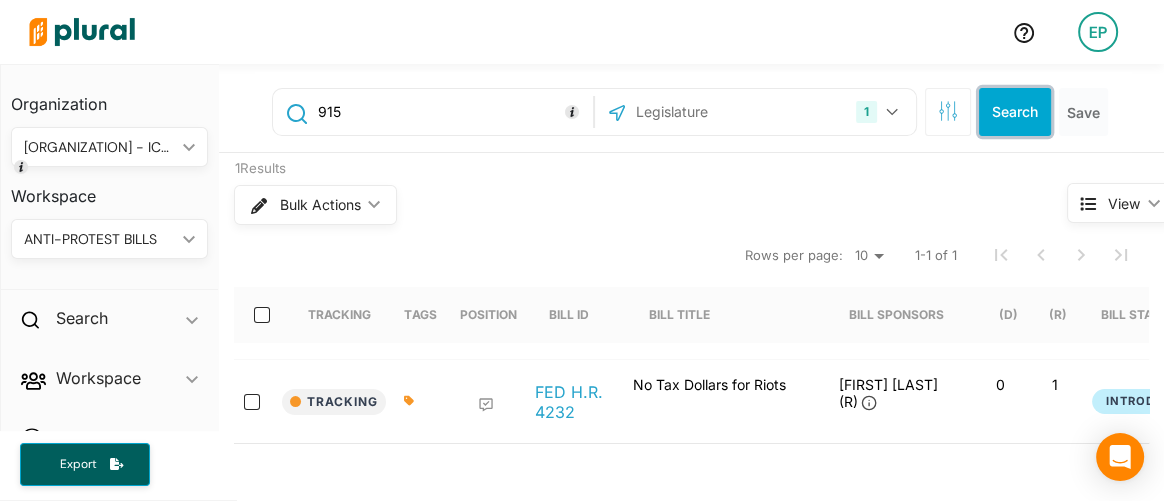 click on "Search" at bounding box center [1015, 112] 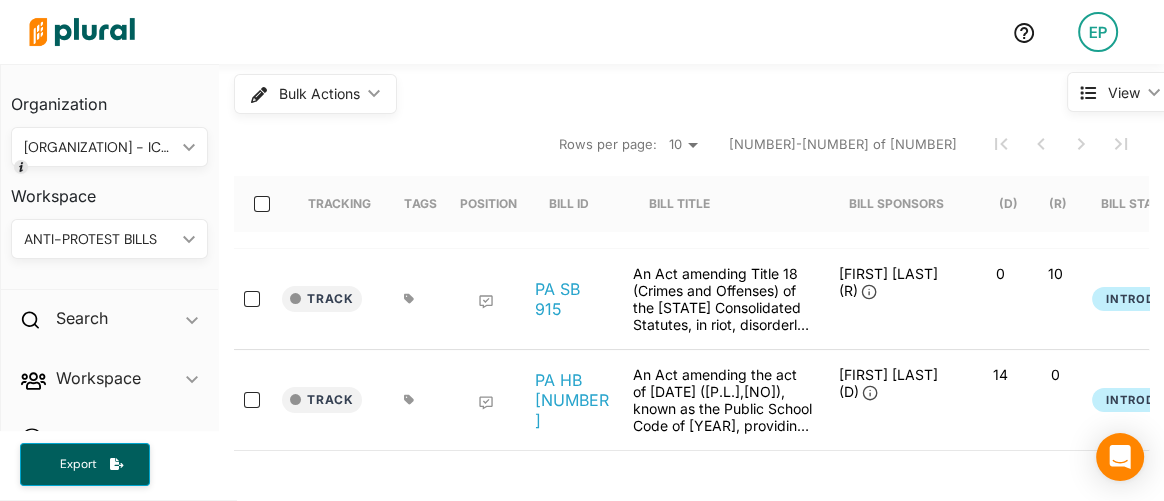 scroll, scrollTop: 222, scrollLeft: 0, axis: vertical 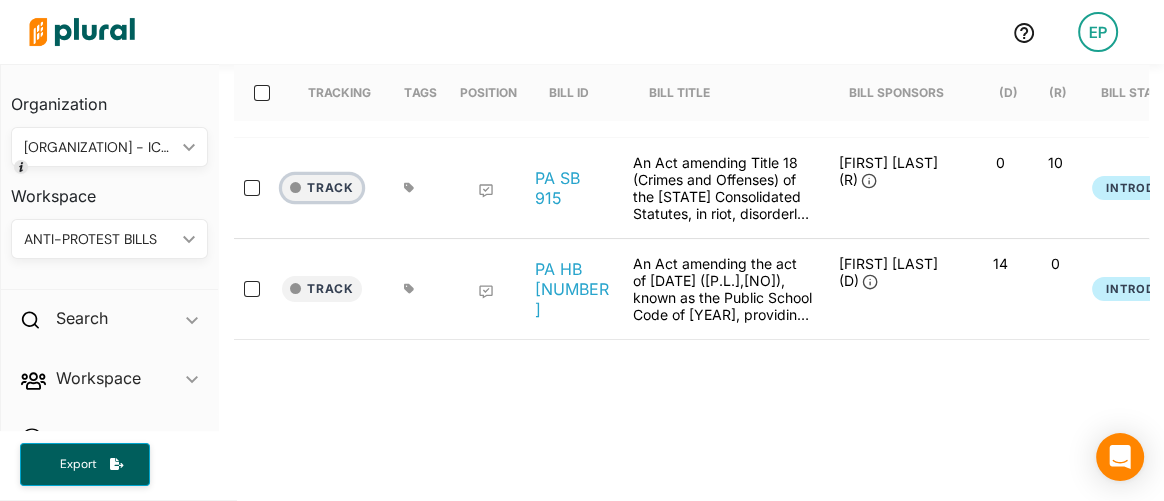 click on "Track" at bounding box center (322, 188) 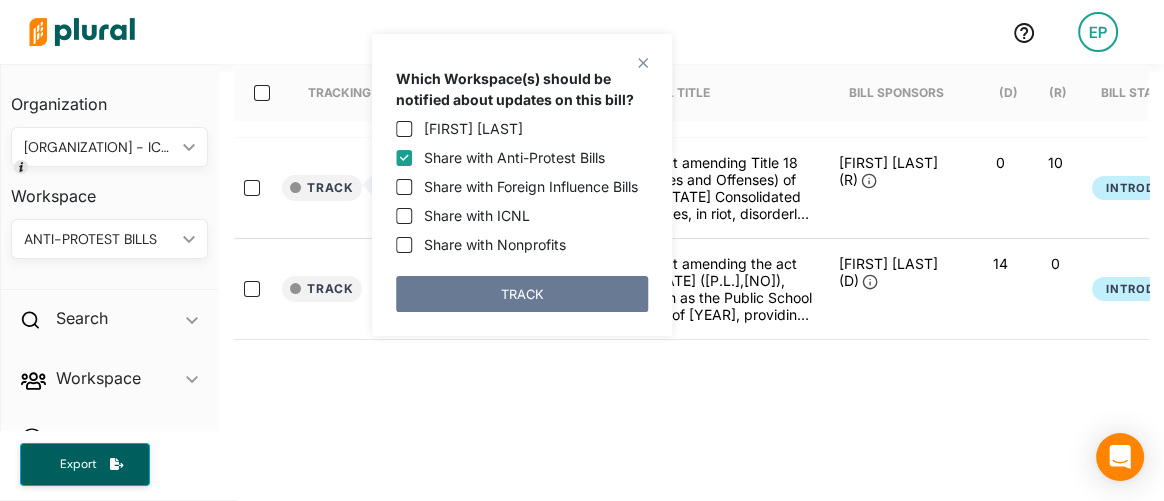 click on "TRACK" at bounding box center [522, 294] 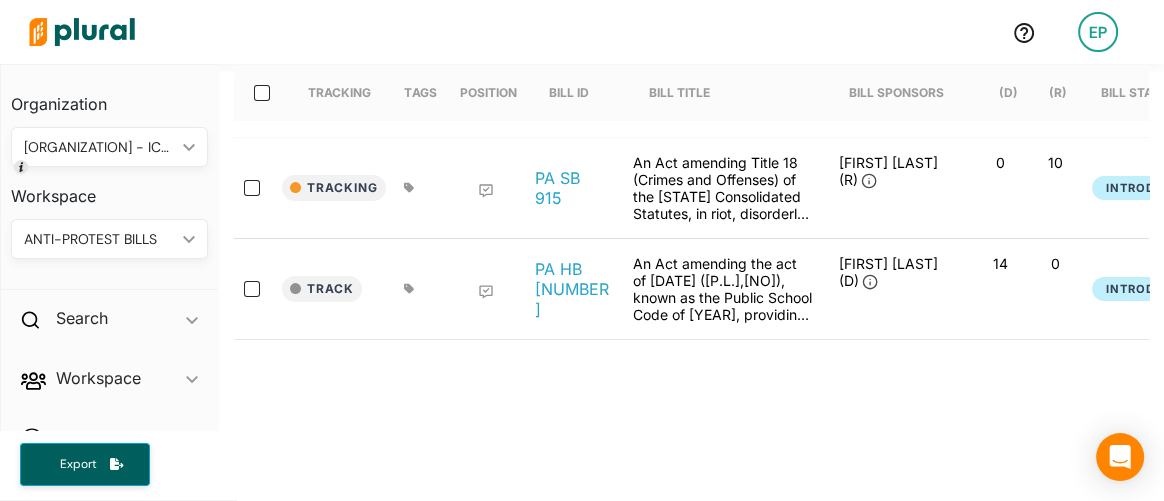 click 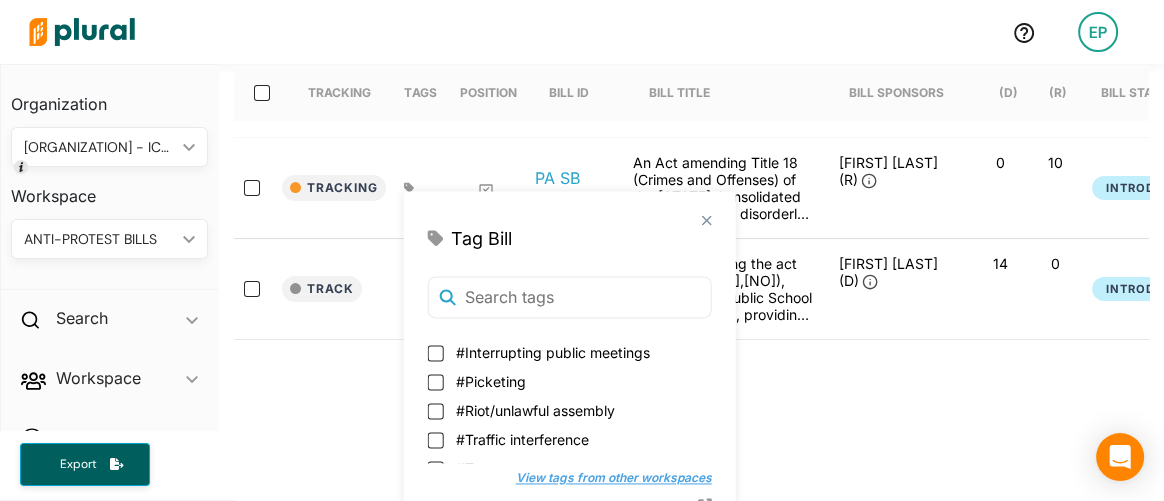 scroll, scrollTop: 188, scrollLeft: 0, axis: vertical 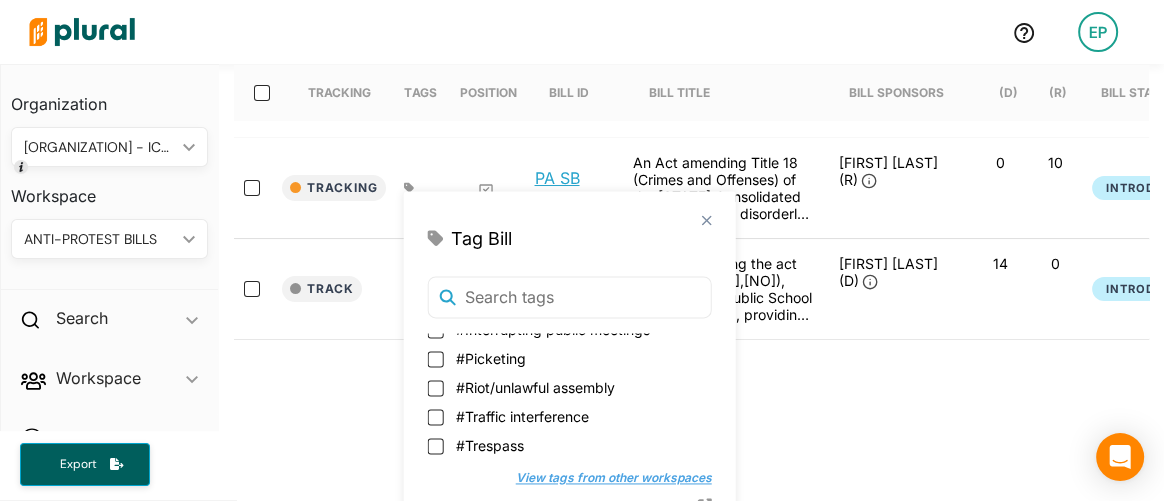 click on "PA SB 915" at bounding box center [572, 188] 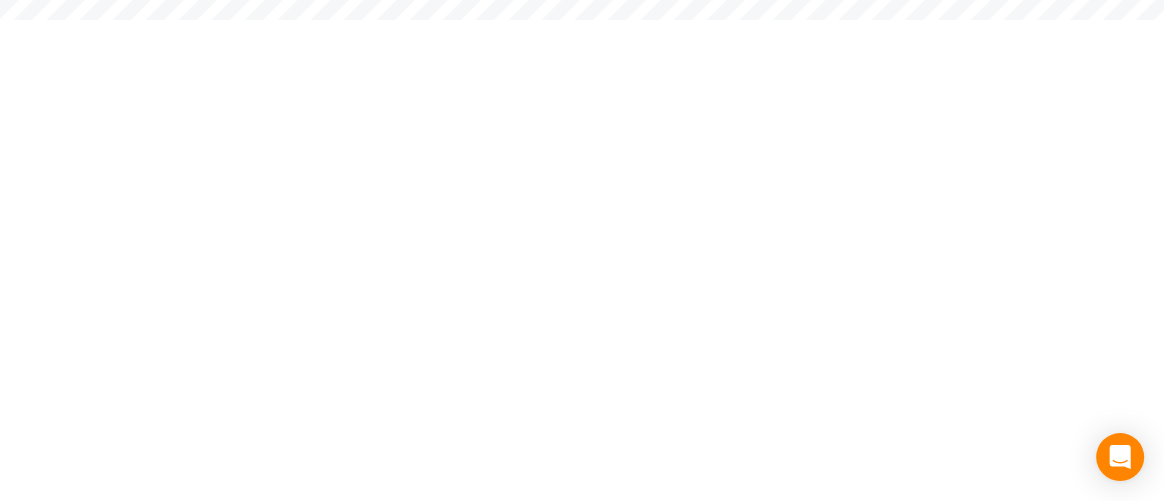 scroll, scrollTop: 0, scrollLeft: 0, axis: both 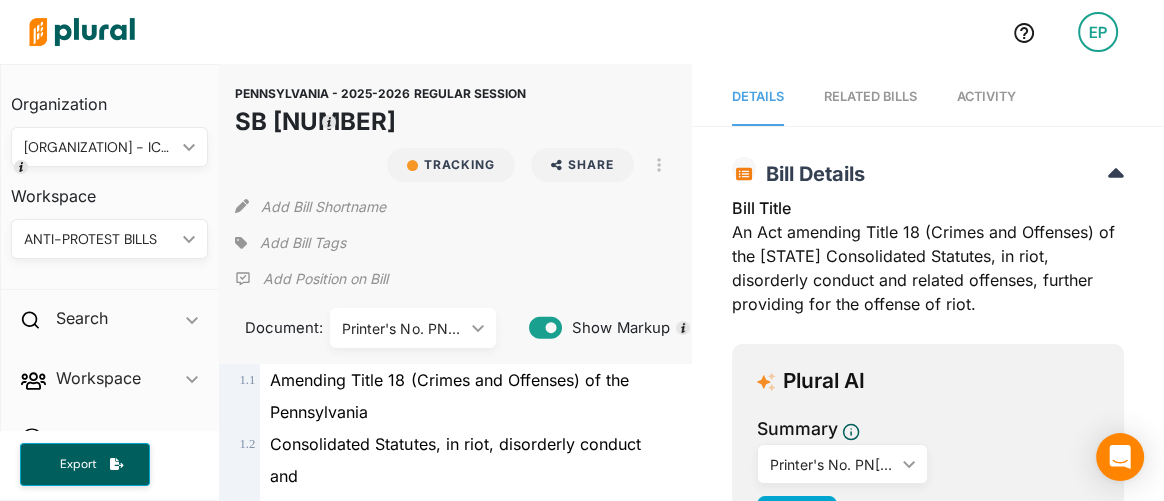 click on "Add Bill Tags" at bounding box center (303, 243) 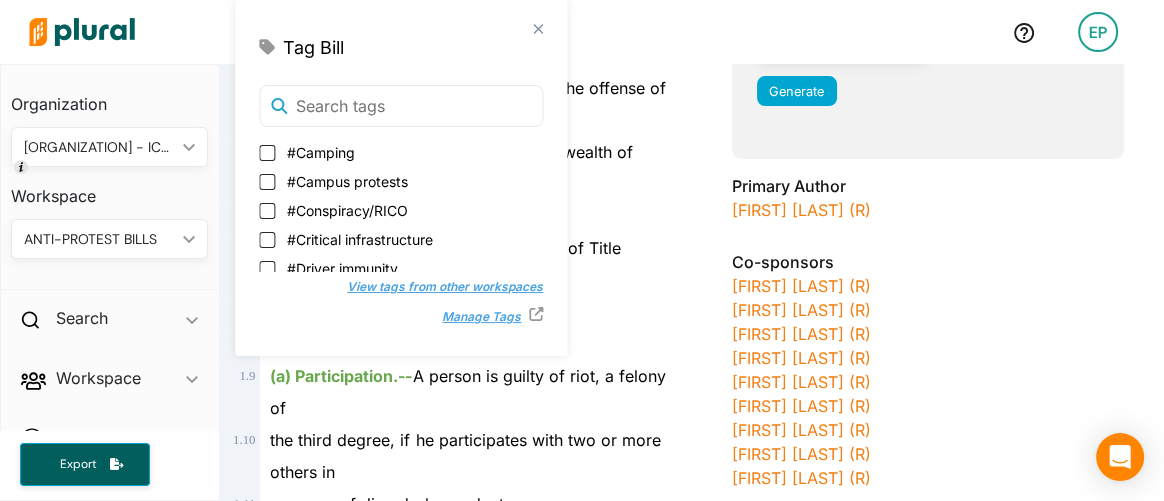 scroll, scrollTop: 444, scrollLeft: 0, axis: vertical 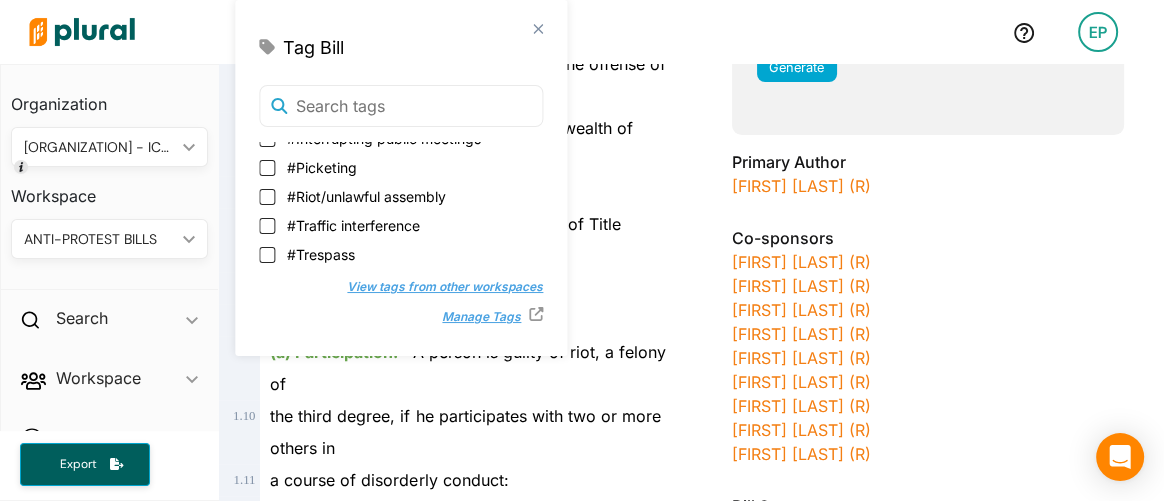 click on "#Riot/unlawful assembly" at bounding box center (366, 196) 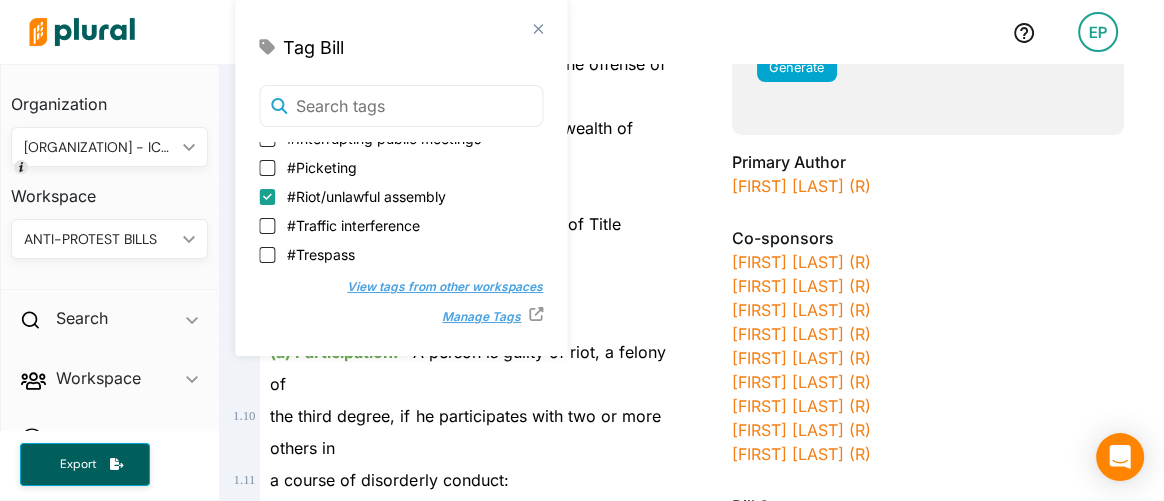 checkbox on "true" 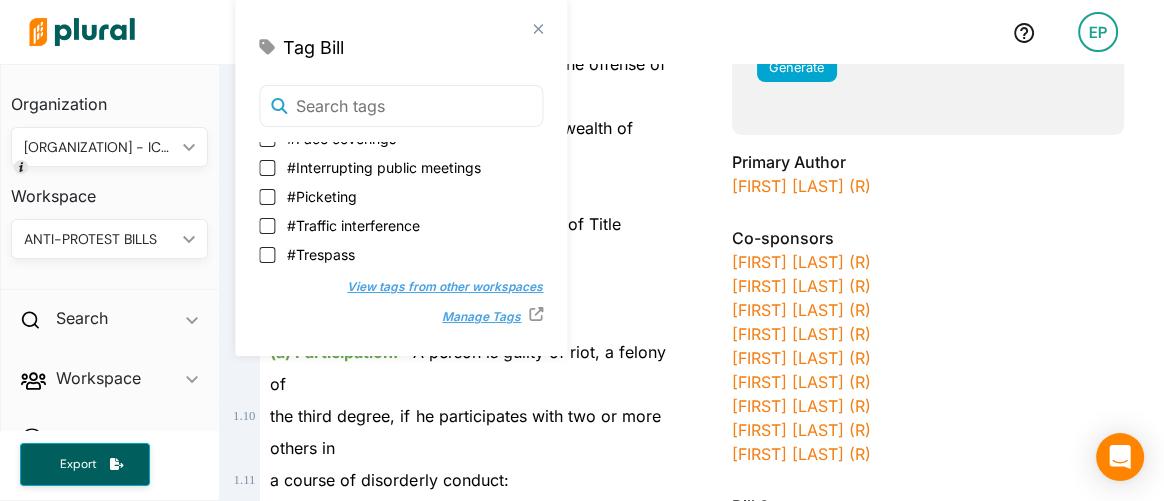 scroll, scrollTop: 0, scrollLeft: 0, axis: both 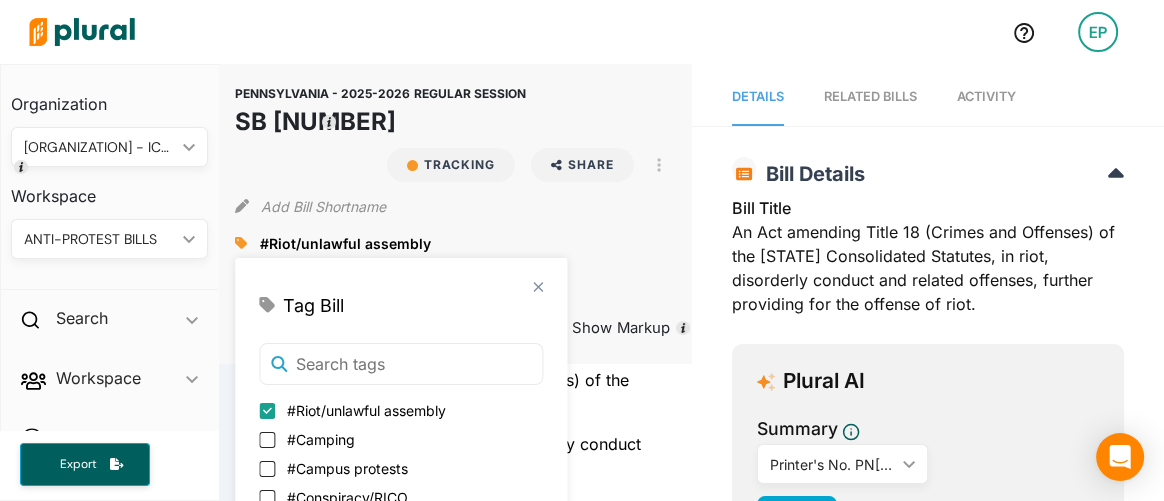 click on "PENNSYLVANIA - [YEAR]-[YEAR] REGULAR SESSION  SB [NUMBER] Tracking Share Email LinkedIn X Facebook View PDF View Source Print Add Bill Shortname #Riot/unlawful assembly close Add Position on Bill Document: Printer's No. PN[NUMBER] ic_keyboard_arrow_down Printer's No. PN[NUMBER] Show Markup" at bounding box center (455, 214) 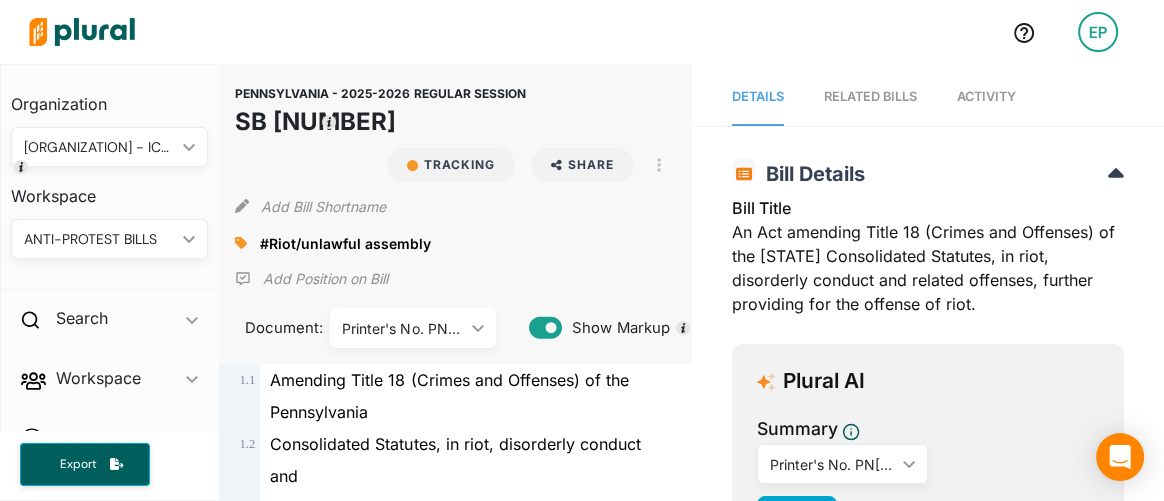 click at bounding box center [82, 32] 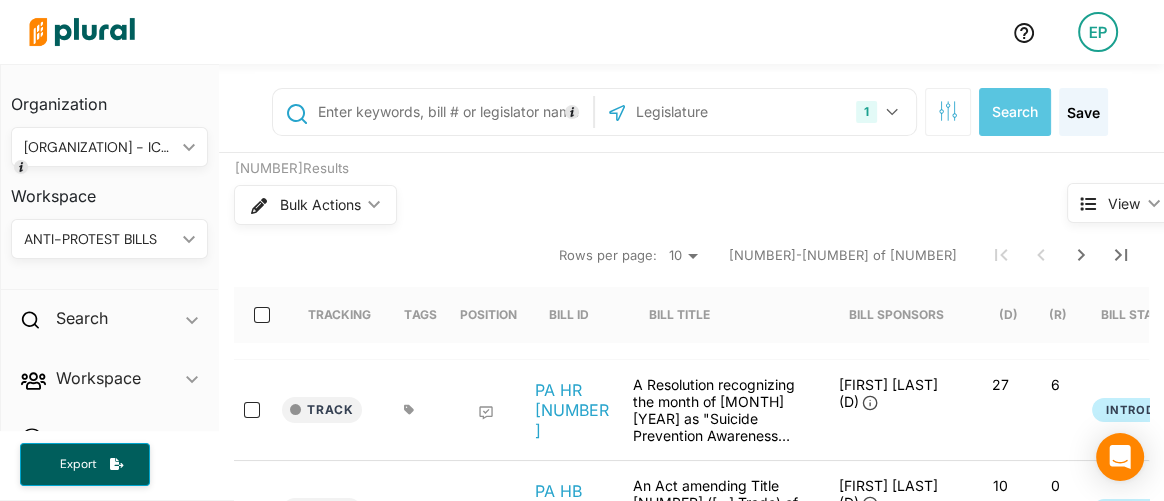click at bounding box center (451, 112) 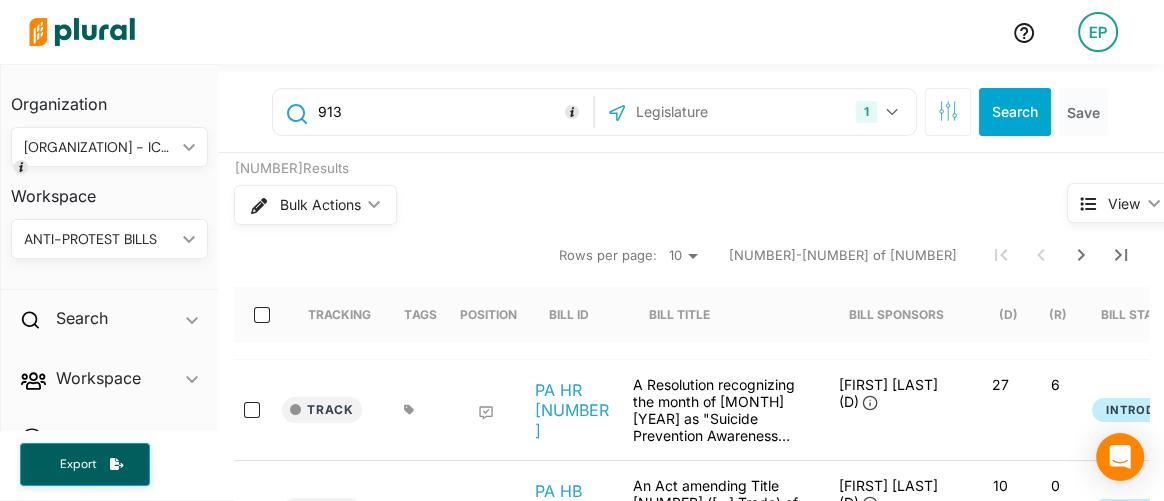 type on "913" 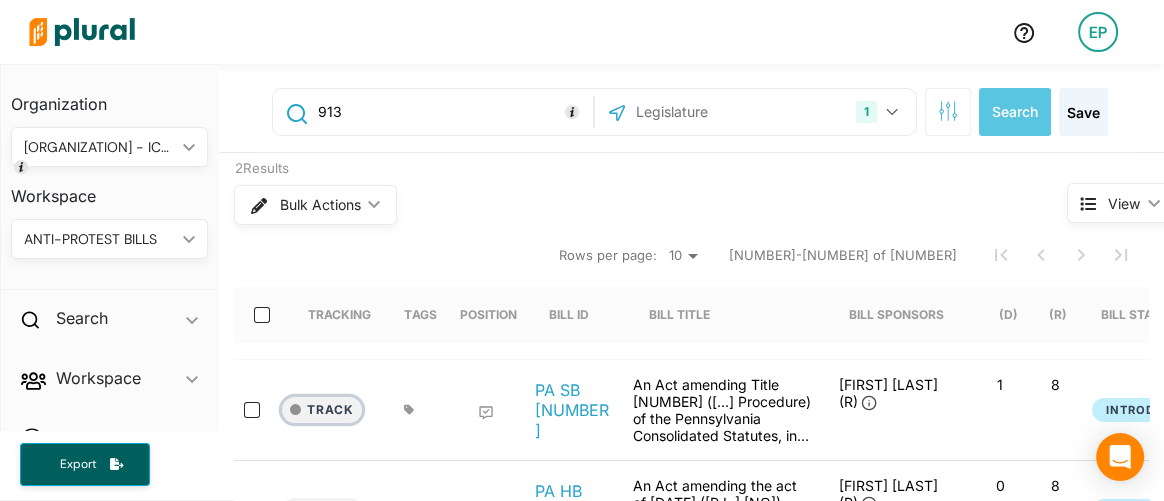 click on "Track" at bounding box center (322, 410) 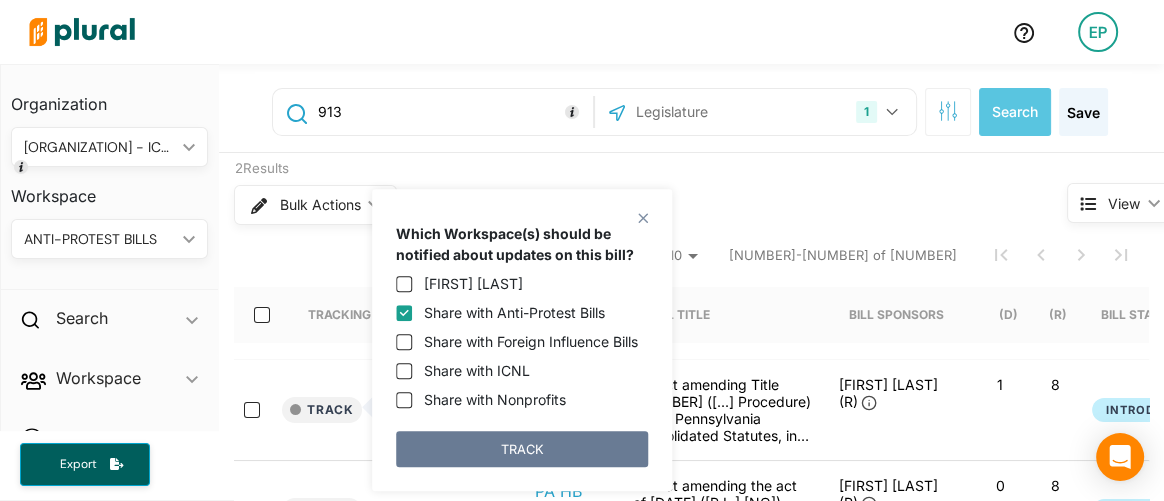 click on "TRACK" at bounding box center [522, 449] 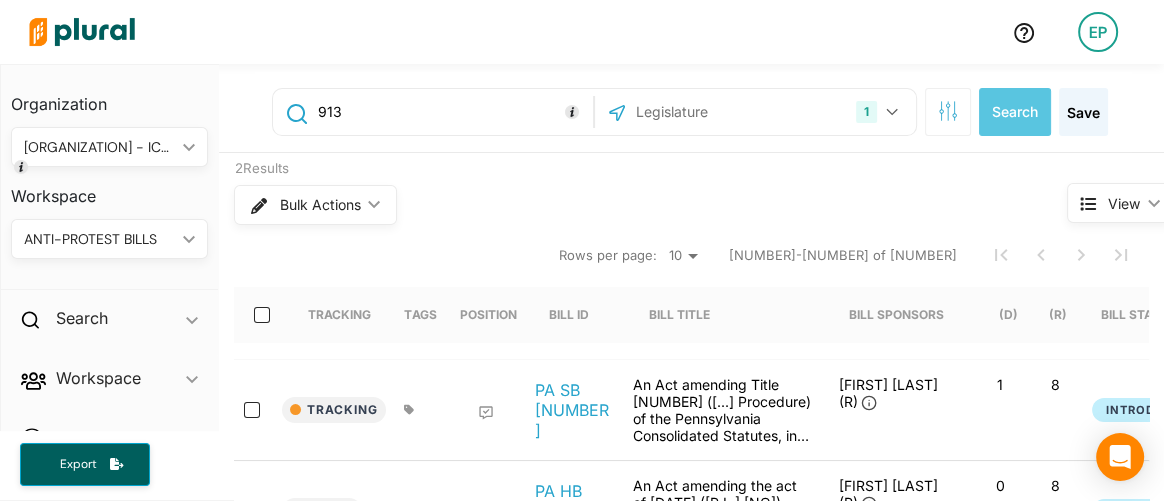 click 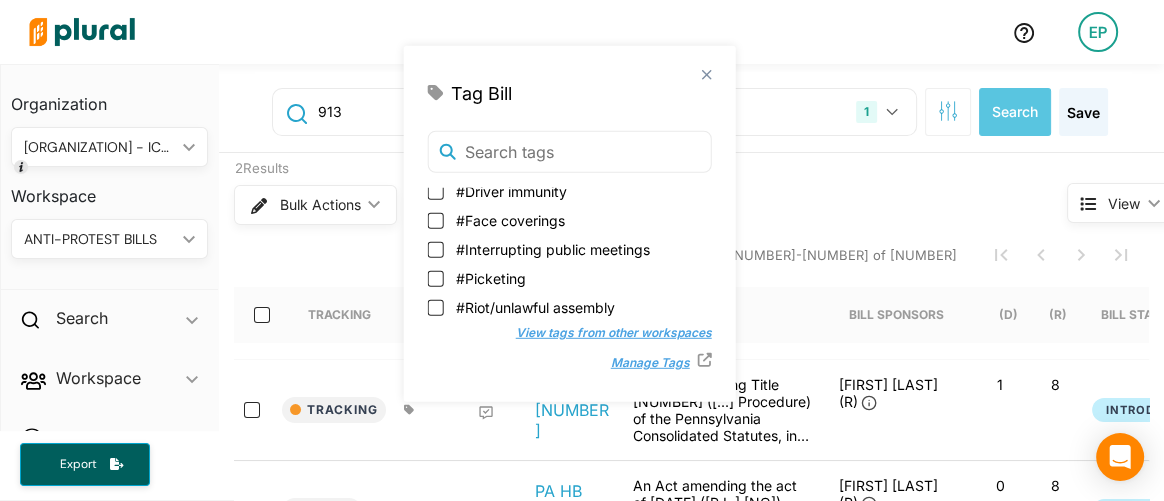scroll, scrollTop: 188, scrollLeft: 0, axis: vertical 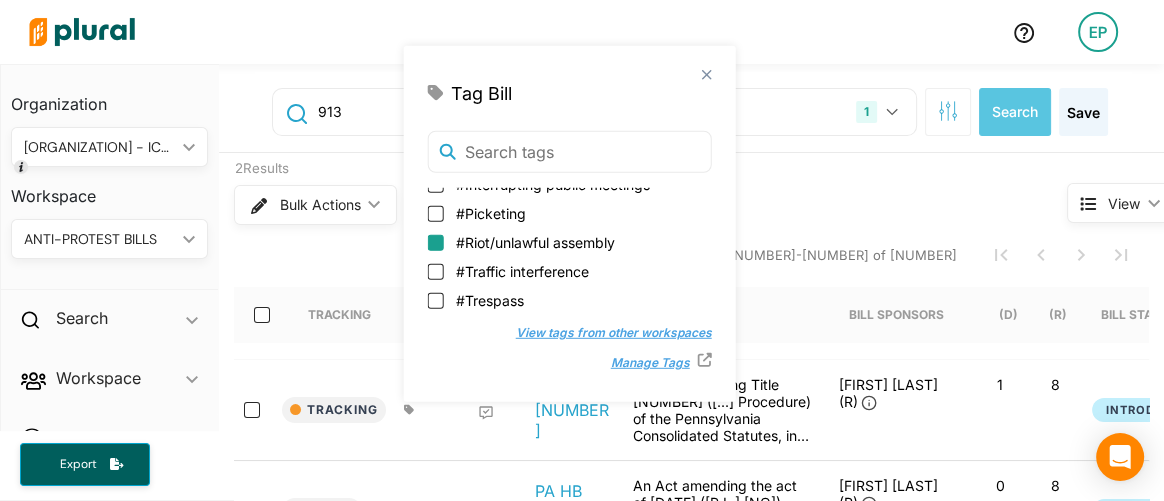 click on "#Riot/unlawful assembly" at bounding box center [436, 242] 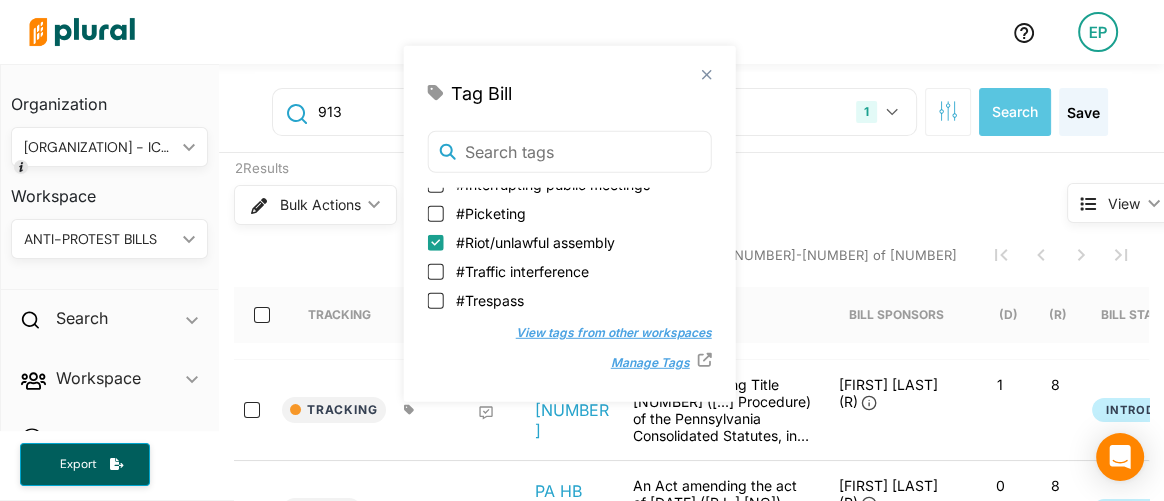 checkbox on "true" 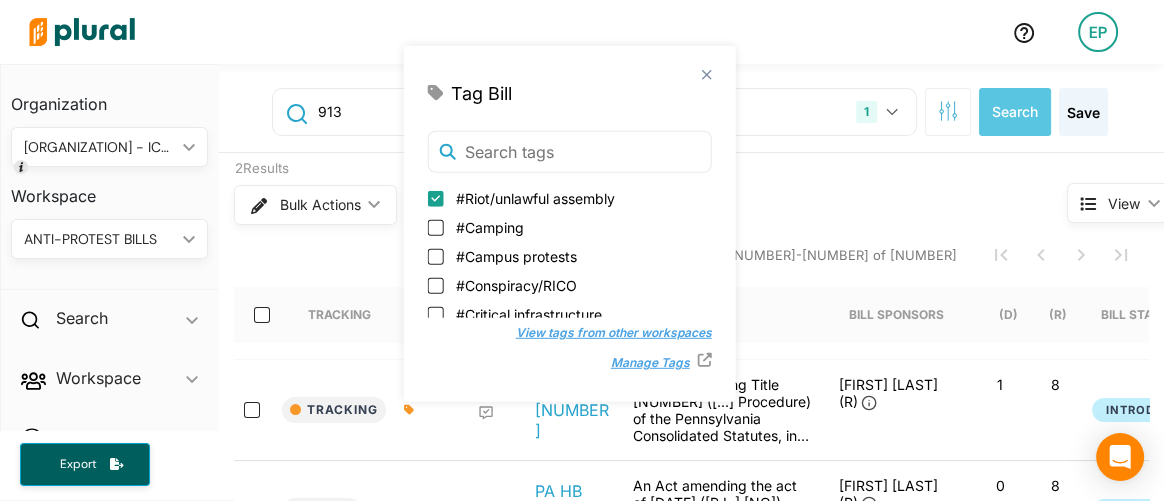 click 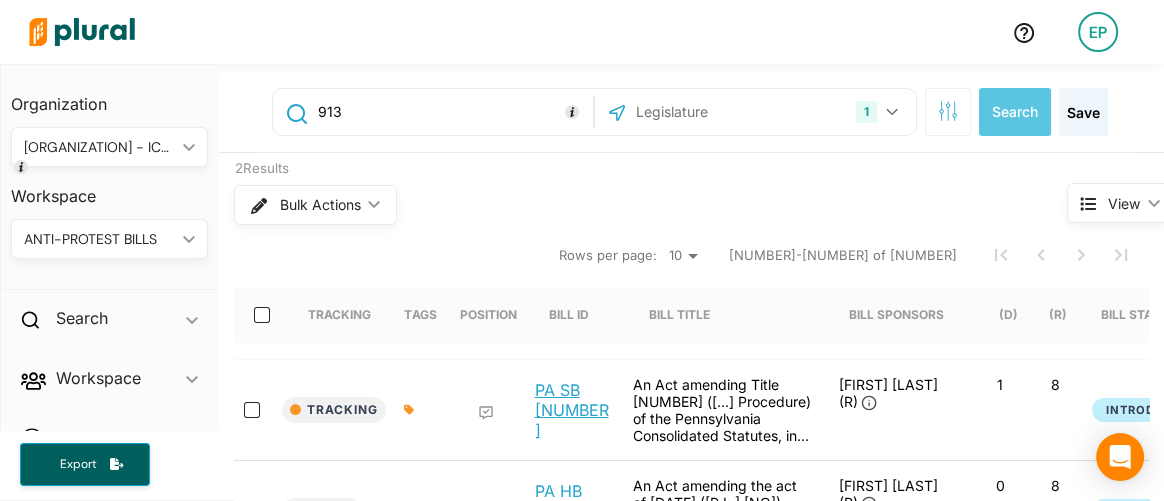 click on "PA SB [NUMBER]" at bounding box center (572, 410) 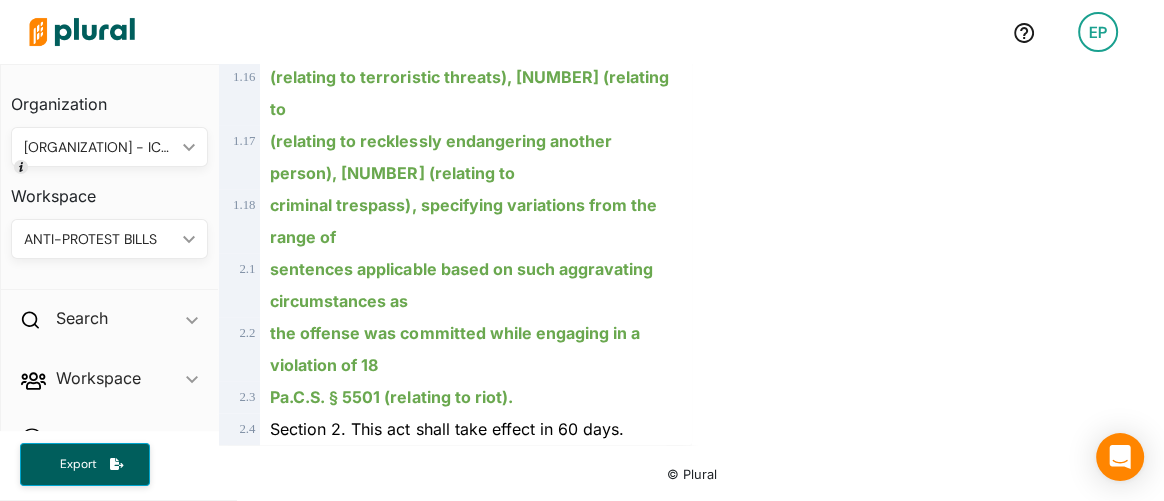 scroll, scrollTop: 1134, scrollLeft: 0, axis: vertical 